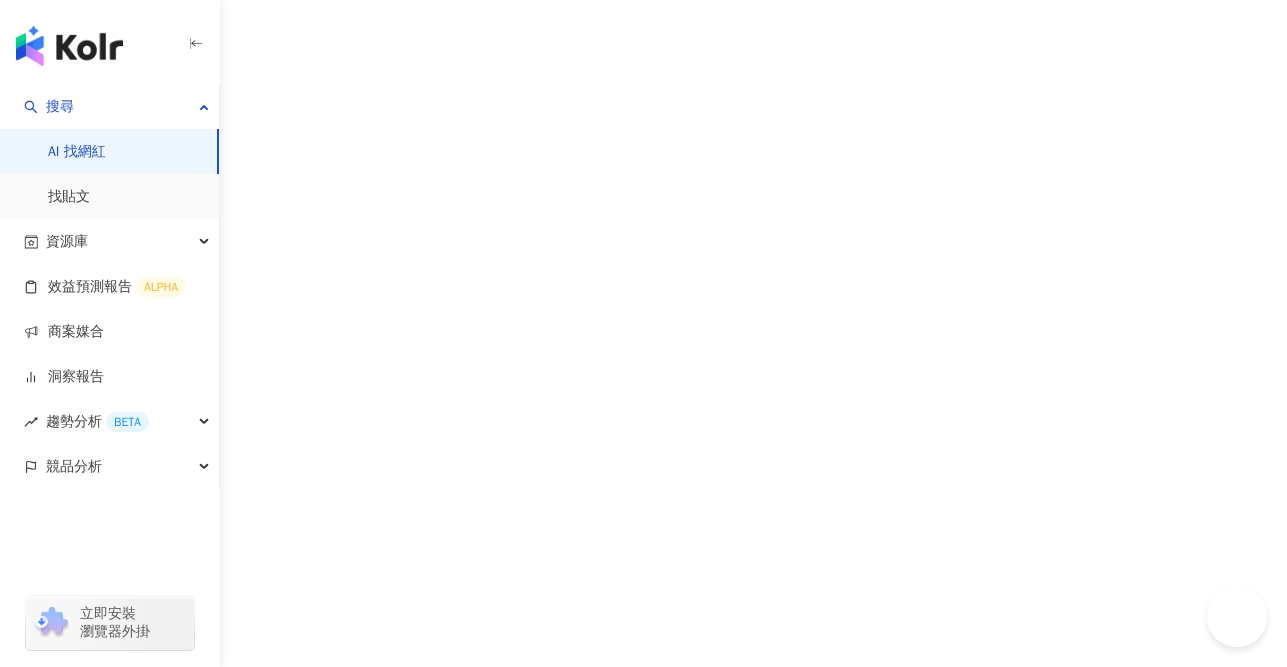 scroll, scrollTop: 0, scrollLeft: 0, axis: both 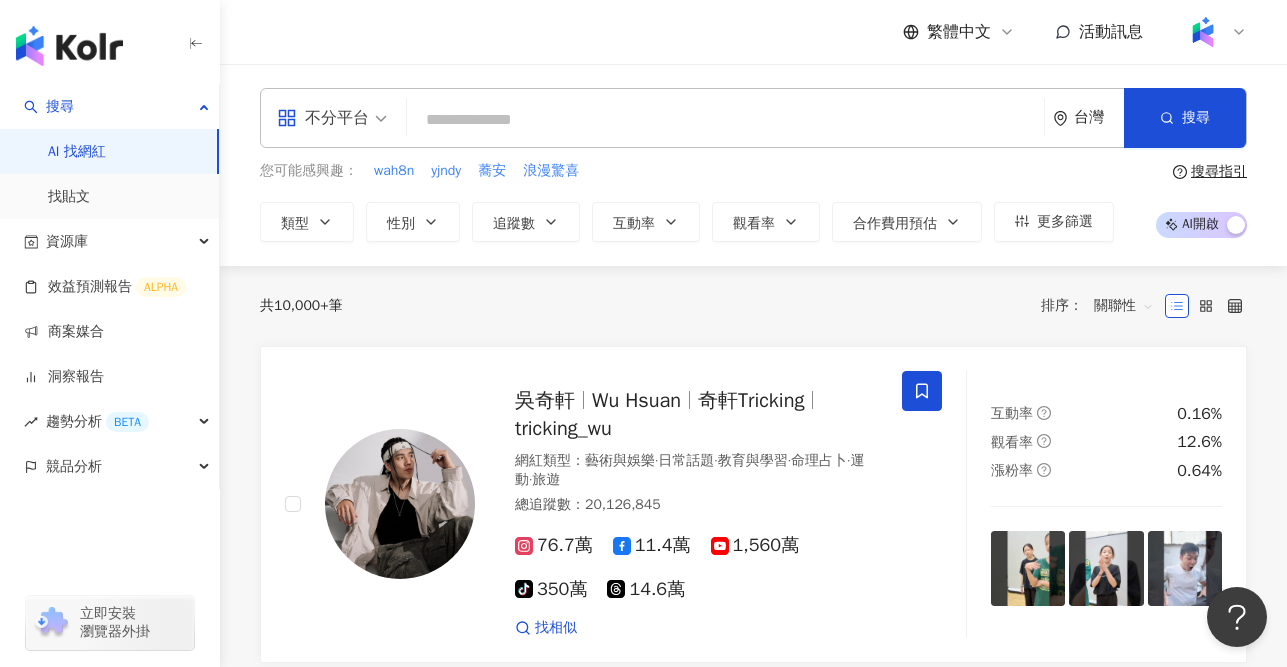 click at bounding box center (725, 120) 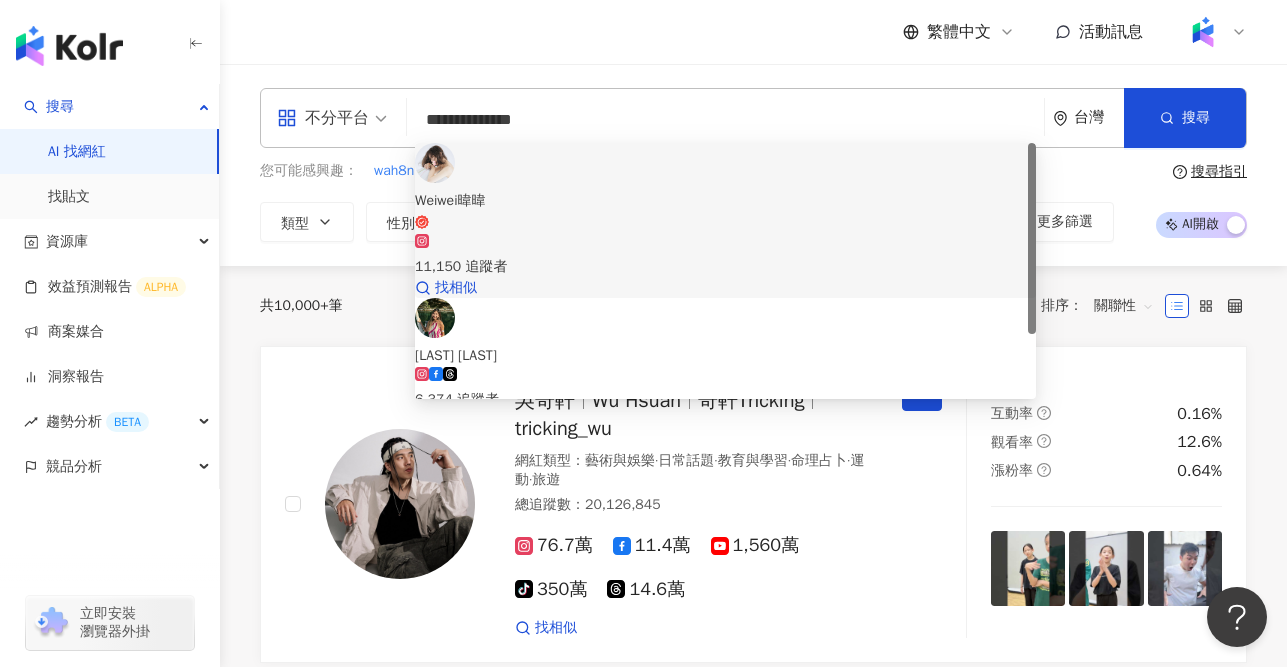 click on "Weiwei暐暐" at bounding box center (725, 210) 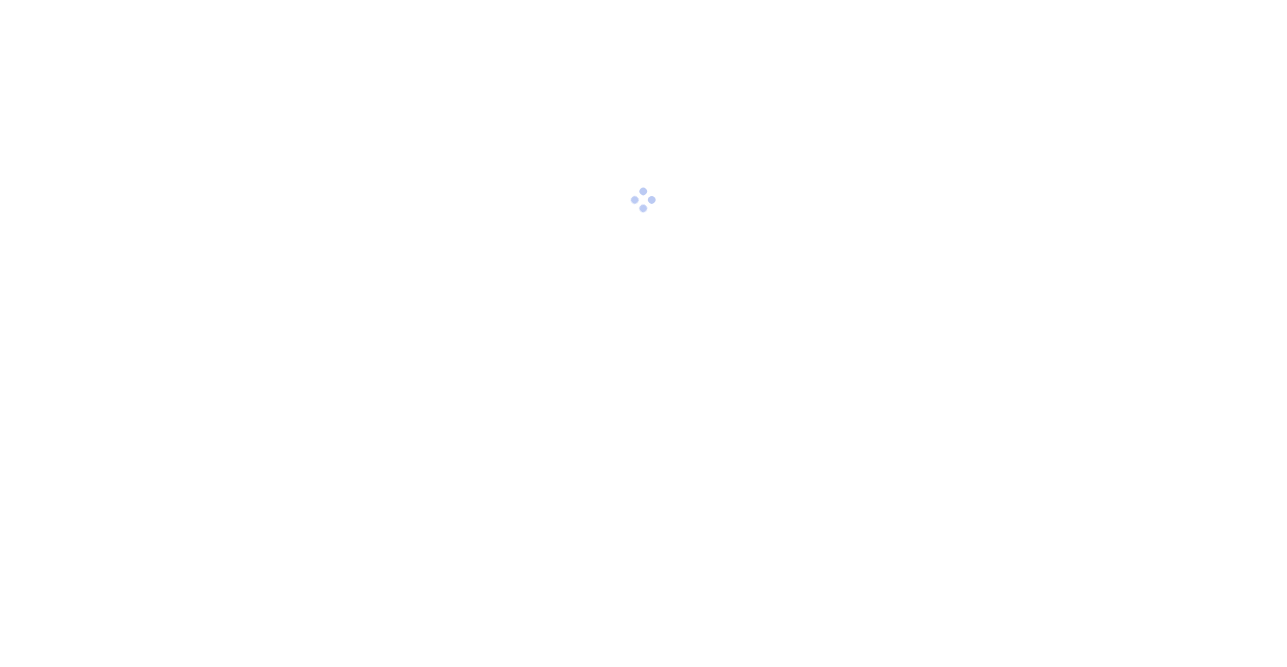 scroll, scrollTop: 0, scrollLeft: 0, axis: both 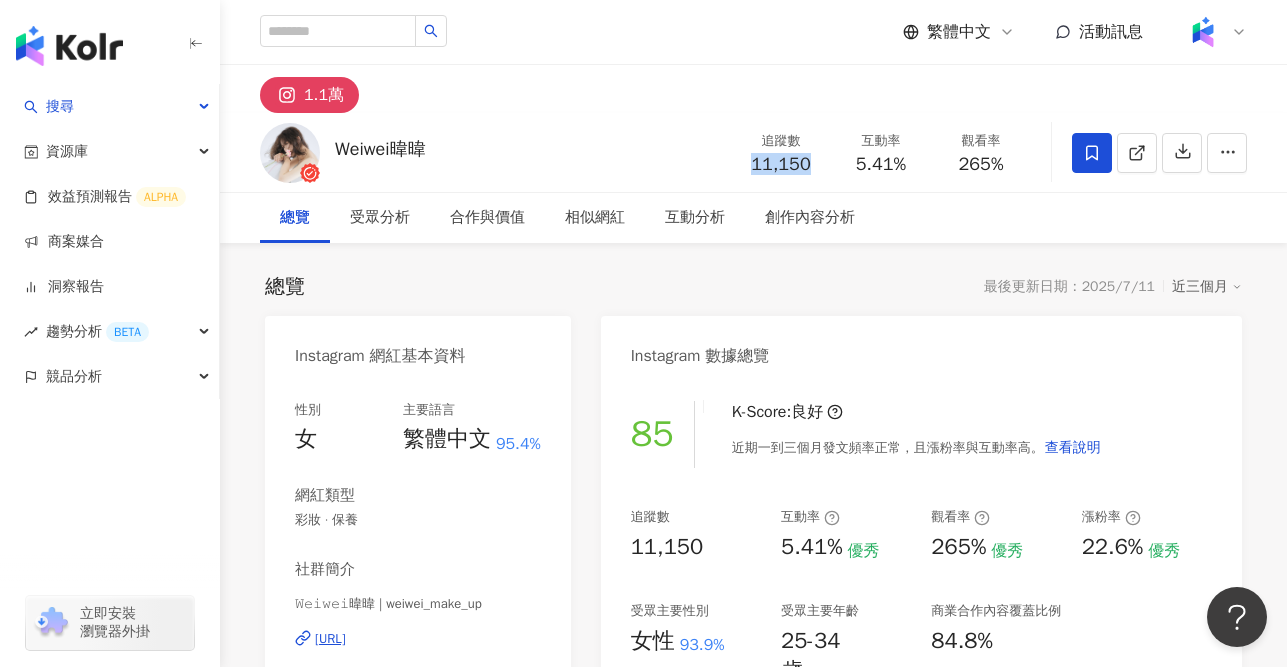 drag, startPoint x: 815, startPoint y: 165, endPoint x: 744, endPoint y: 167, distance: 71.02816 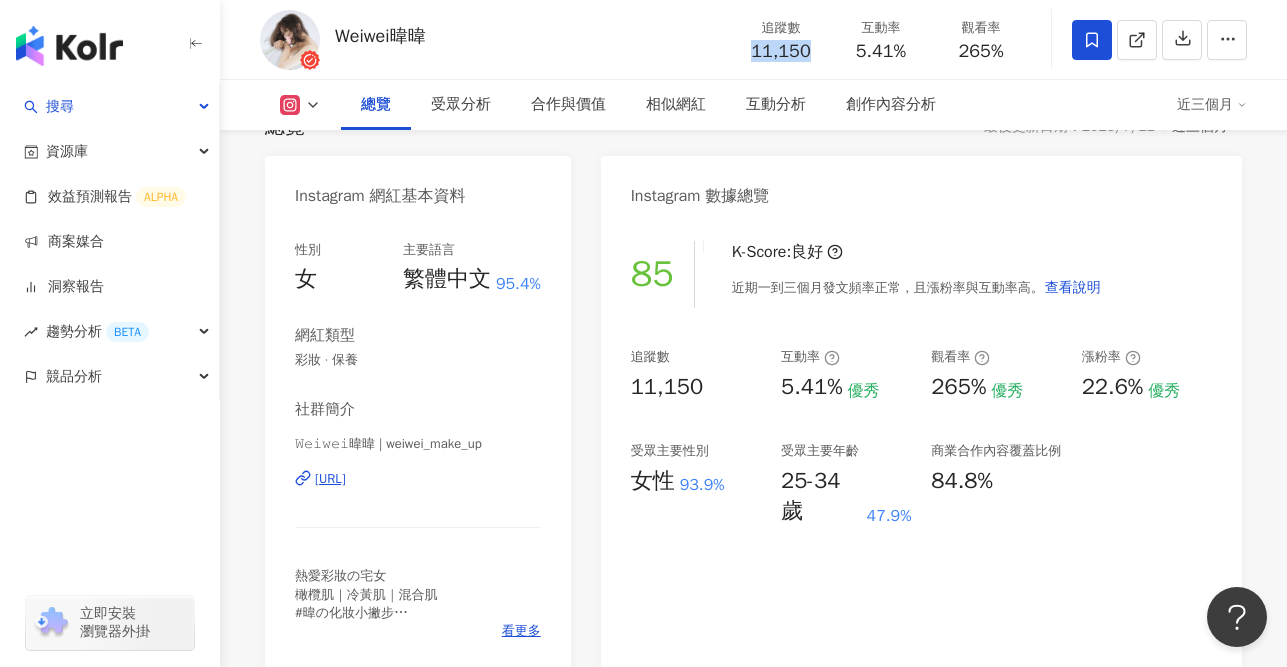scroll, scrollTop: 178, scrollLeft: 0, axis: vertical 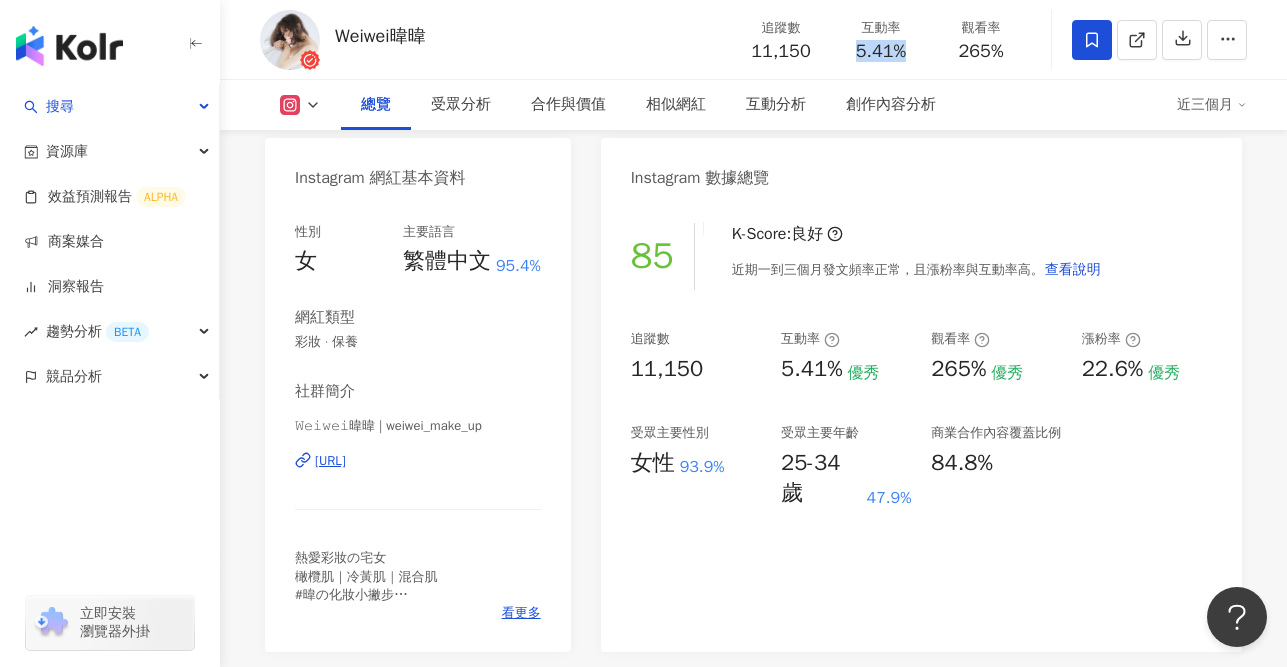 copy on "5.41%" 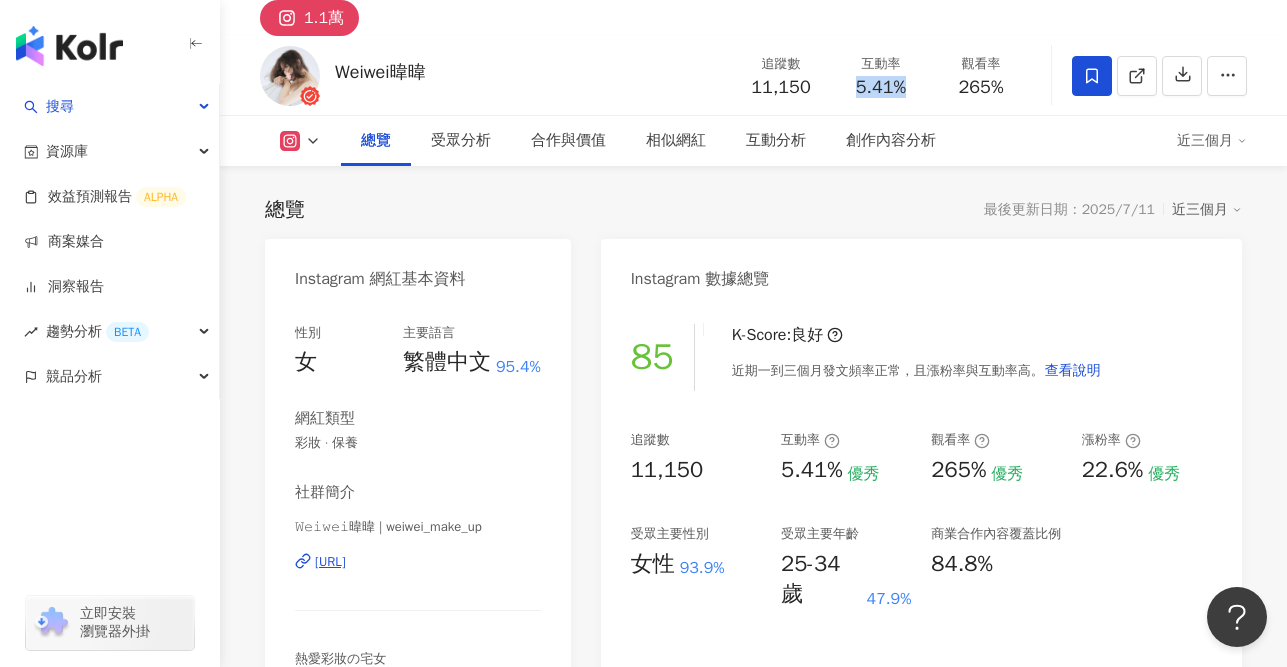 scroll, scrollTop: 82, scrollLeft: 0, axis: vertical 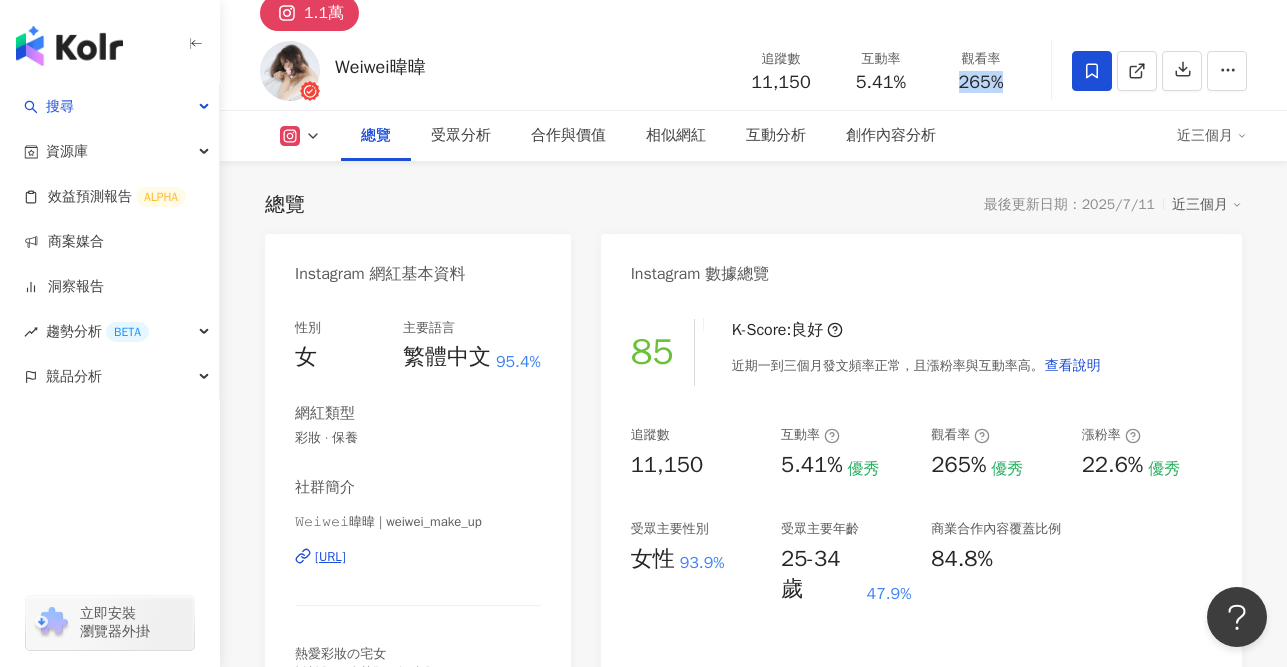 copy on "265%" 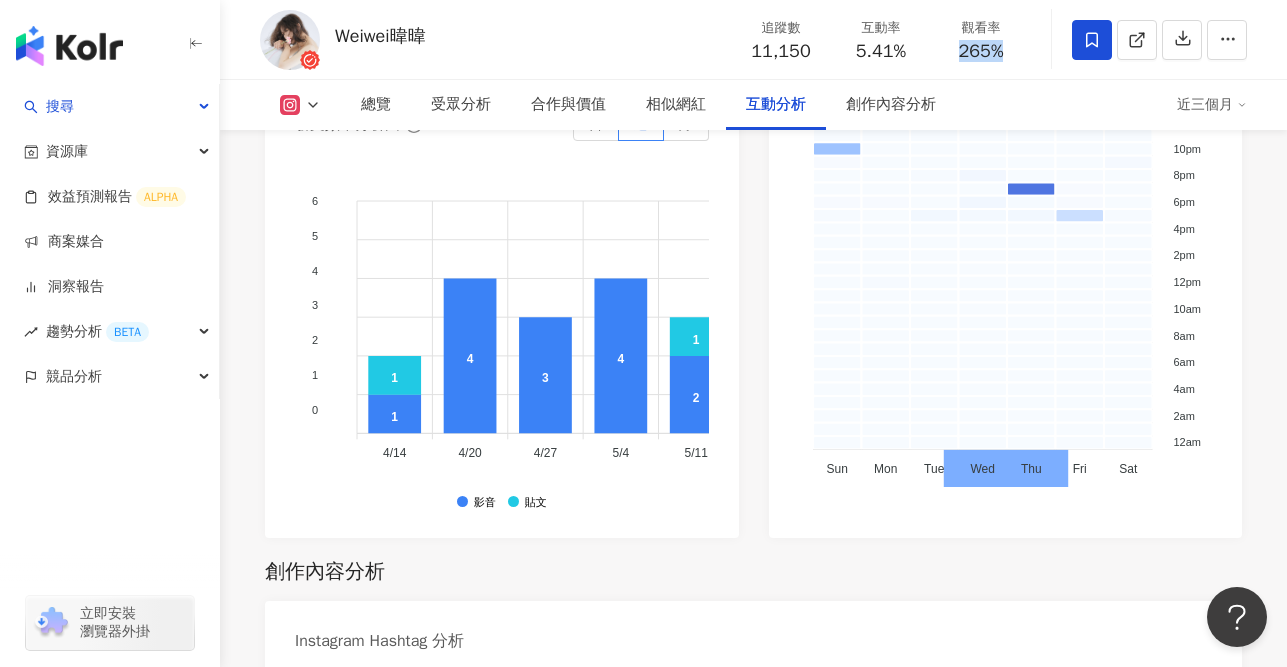 scroll, scrollTop: 5267, scrollLeft: 0, axis: vertical 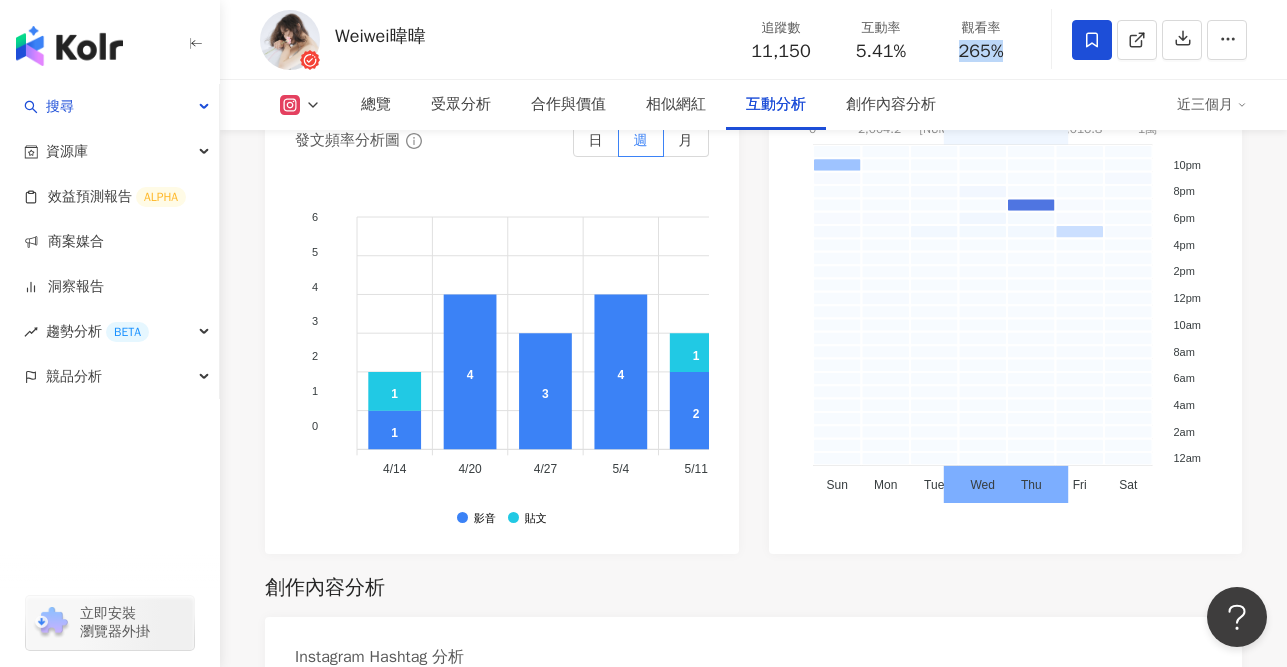 click 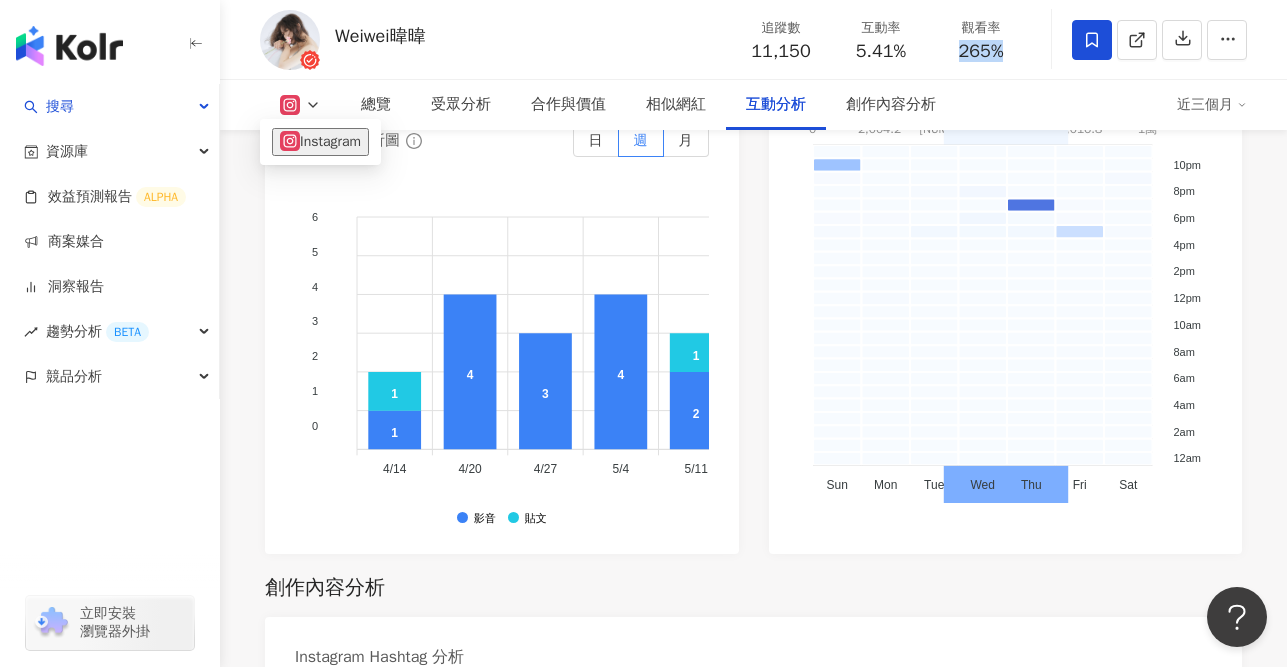 click 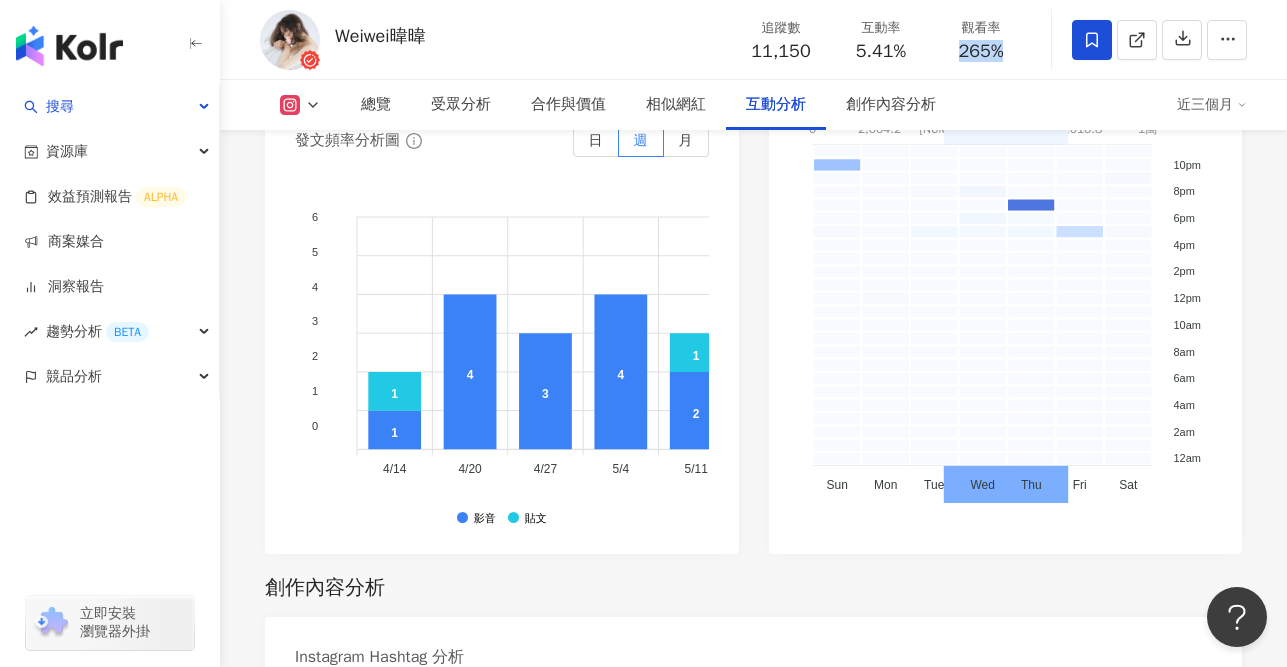 click on "期間內容數   46 發文頻率   15 篇 月  發文頻率分析圖 日 週 月 6 6 5 5 4 4 3 3 2 2 1 1 0 0 1 4 3 4 2 4 2 5 3 4 5 2 1 1 4/14 4/14 1 4 3 4 2 4 2 5 3 4 5 2 1 1 4/14 4/14 4/20 4/20 4/27 4/27 5/4 5/4 5/11 5/11 5/18 5/18 5/25 5/25 6/1 6/1 6/8 6/8 6/15 6/15 6/22 6/22 6/29 6/29 7/6 7/6 7/13 7/13   影音     貼文" at bounding box center (502, 283) 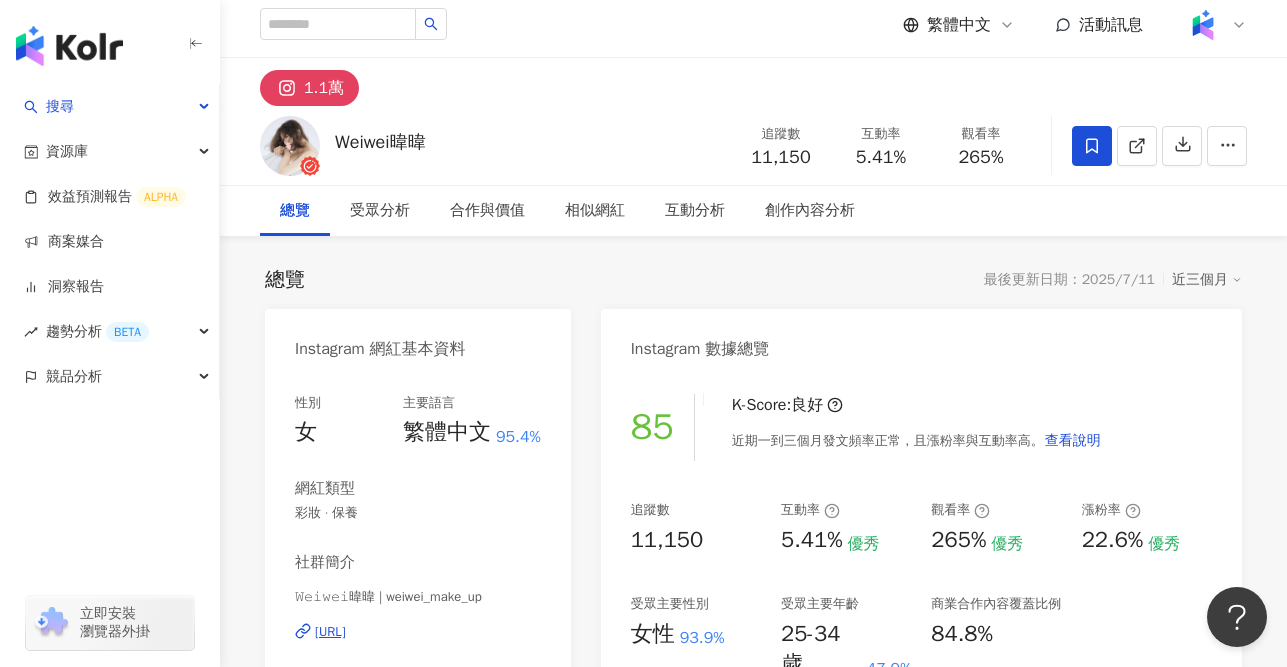 scroll, scrollTop: 0, scrollLeft: 0, axis: both 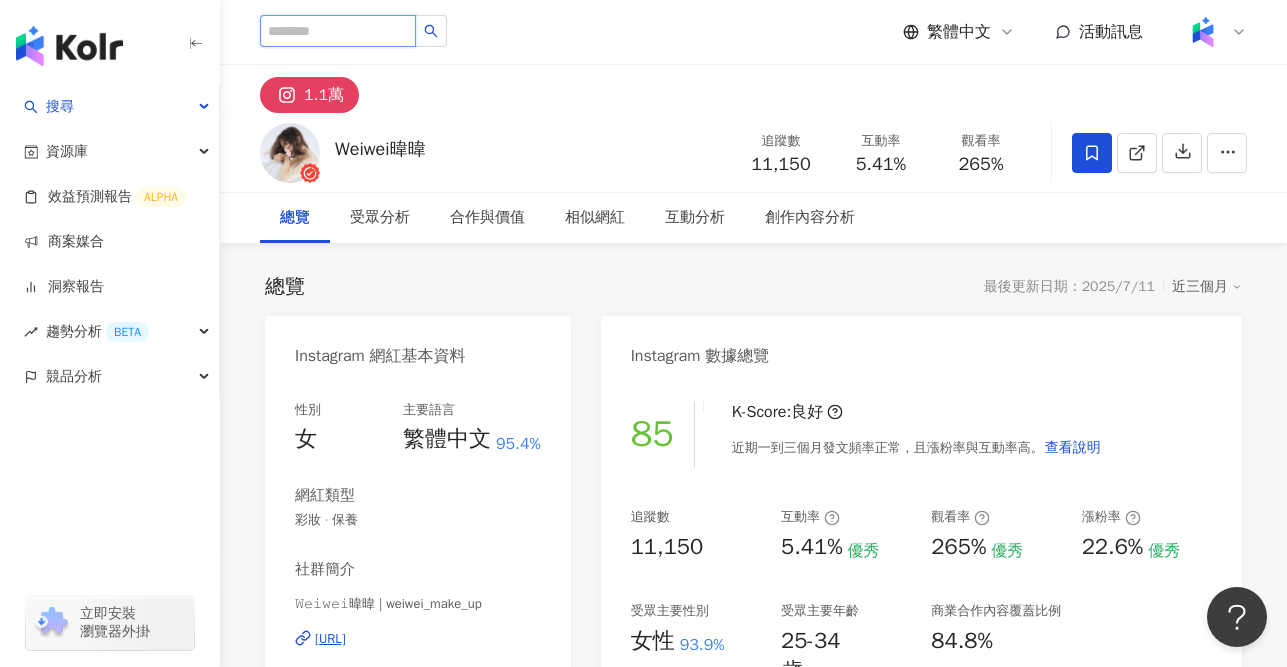 click at bounding box center [338, 31] 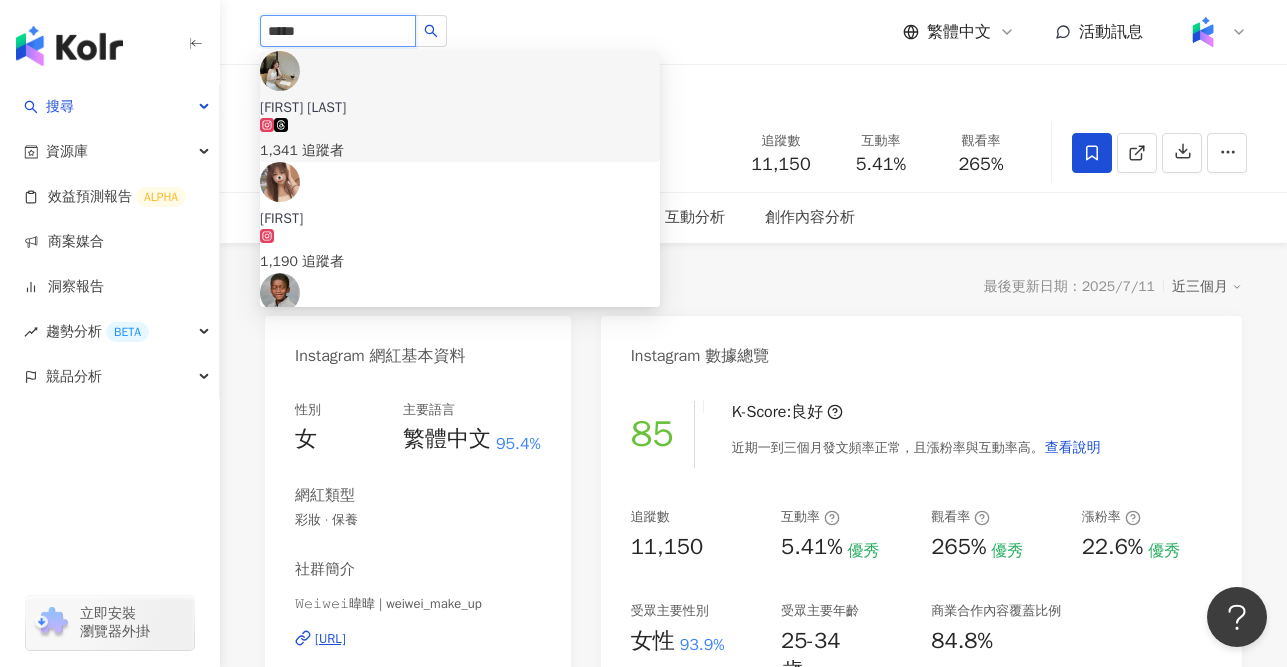 click on "*****" at bounding box center [338, 31] 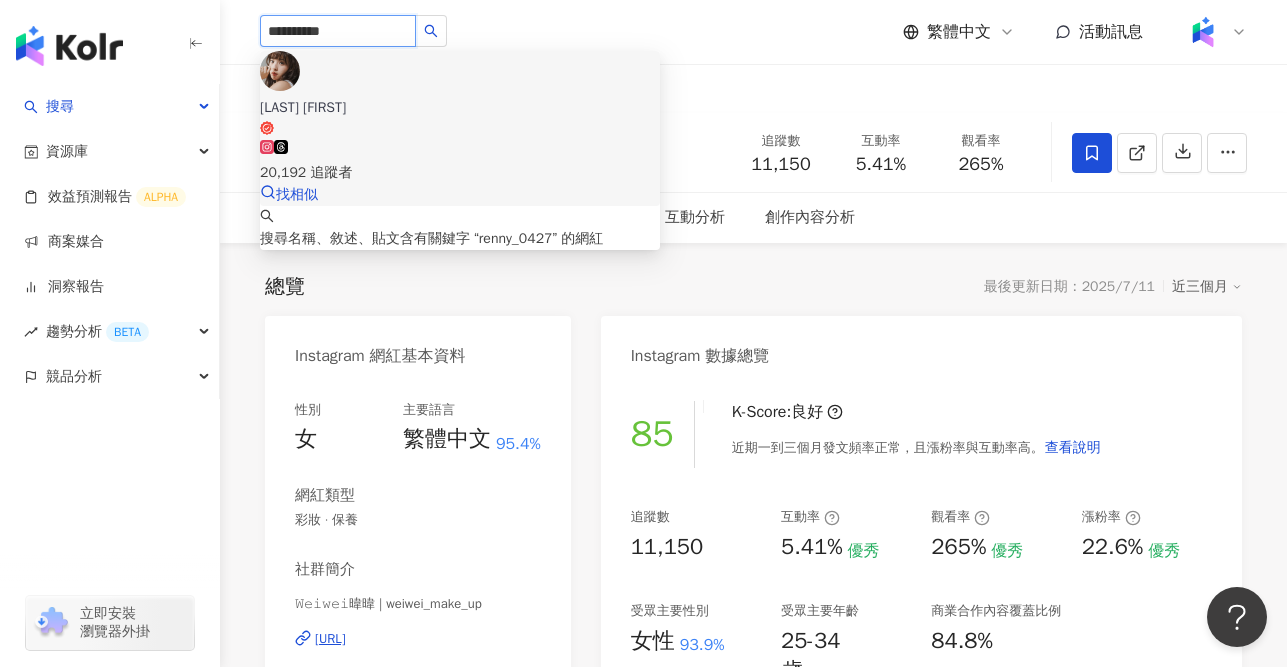 click on "楊荏羽" at bounding box center (460, 117) 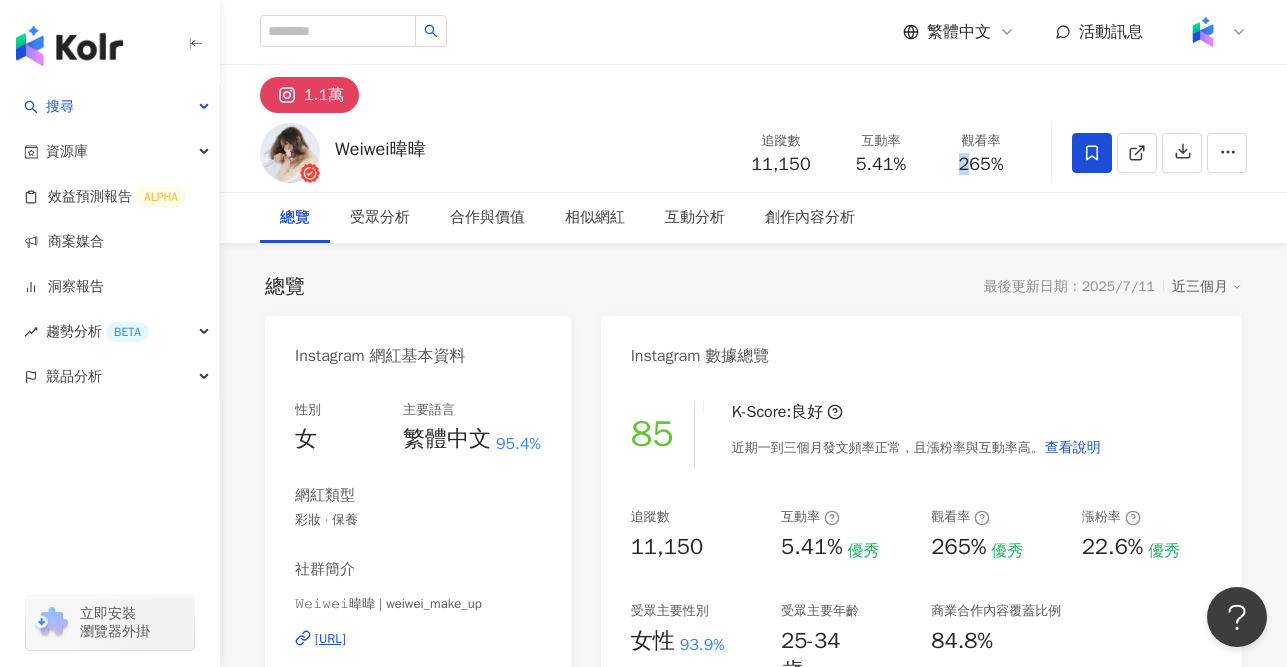 drag, startPoint x: 948, startPoint y: 159, endPoint x: 968, endPoint y: 162, distance: 20.22375 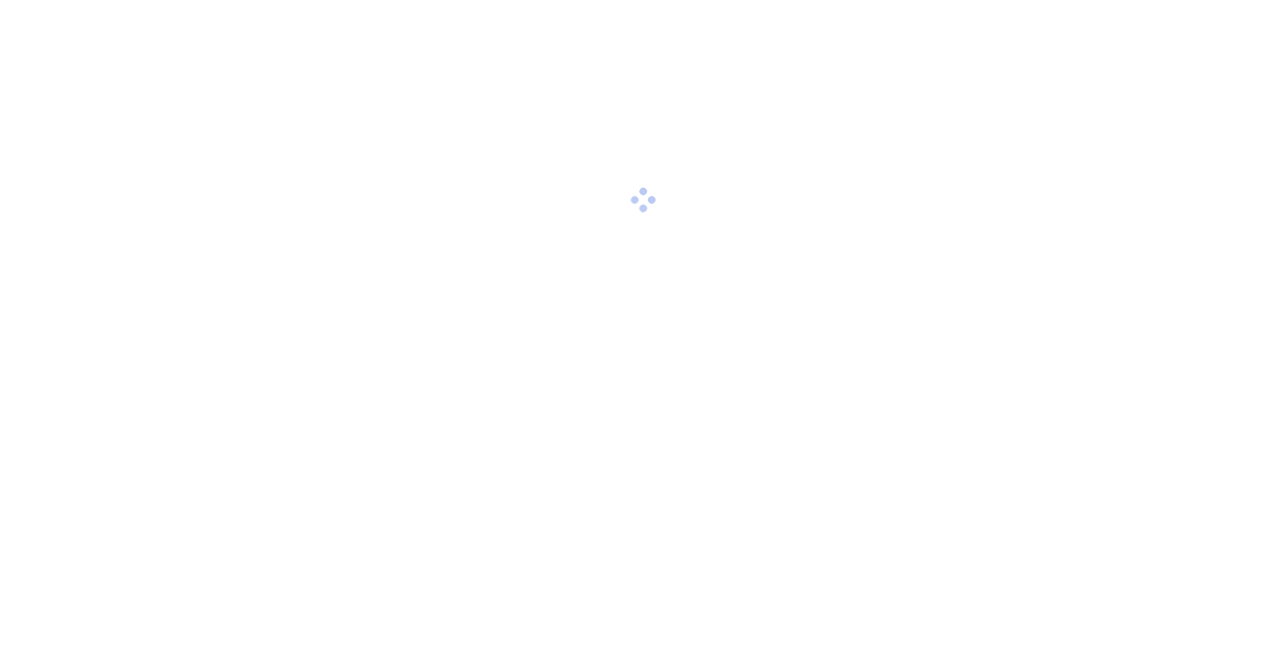 scroll, scrollTop: 0, scrollLeft: 0, axis: both 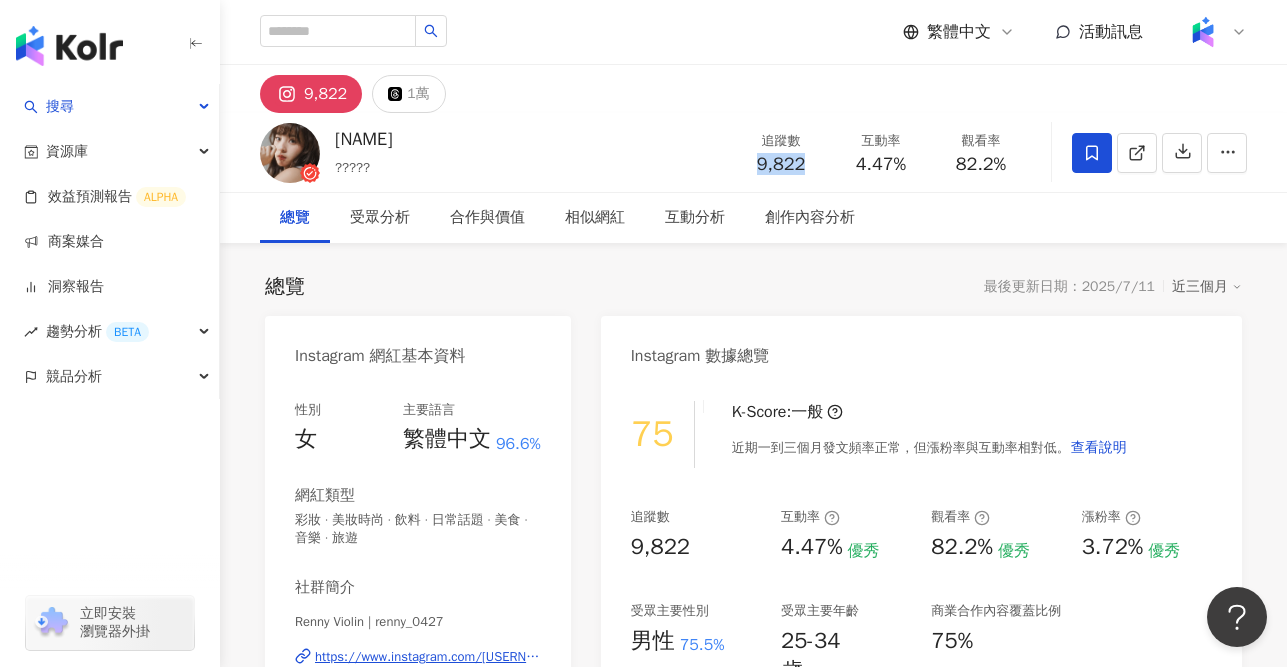 copy on "9,822" 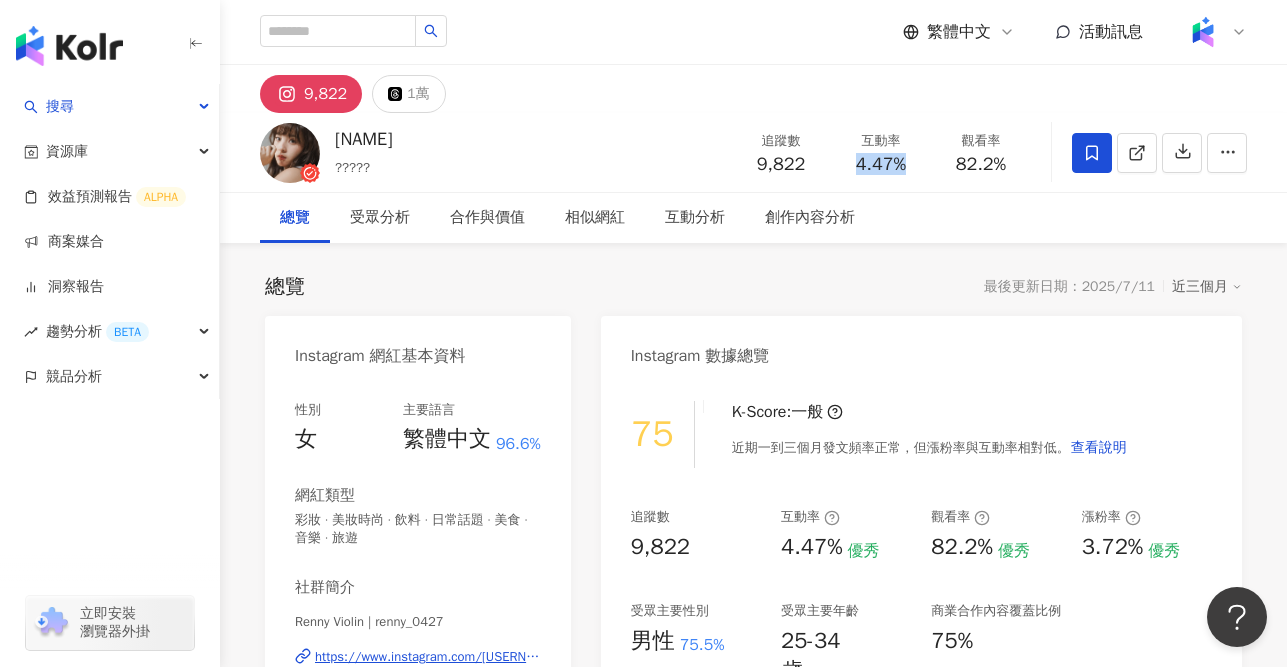 copy on "4.47%" 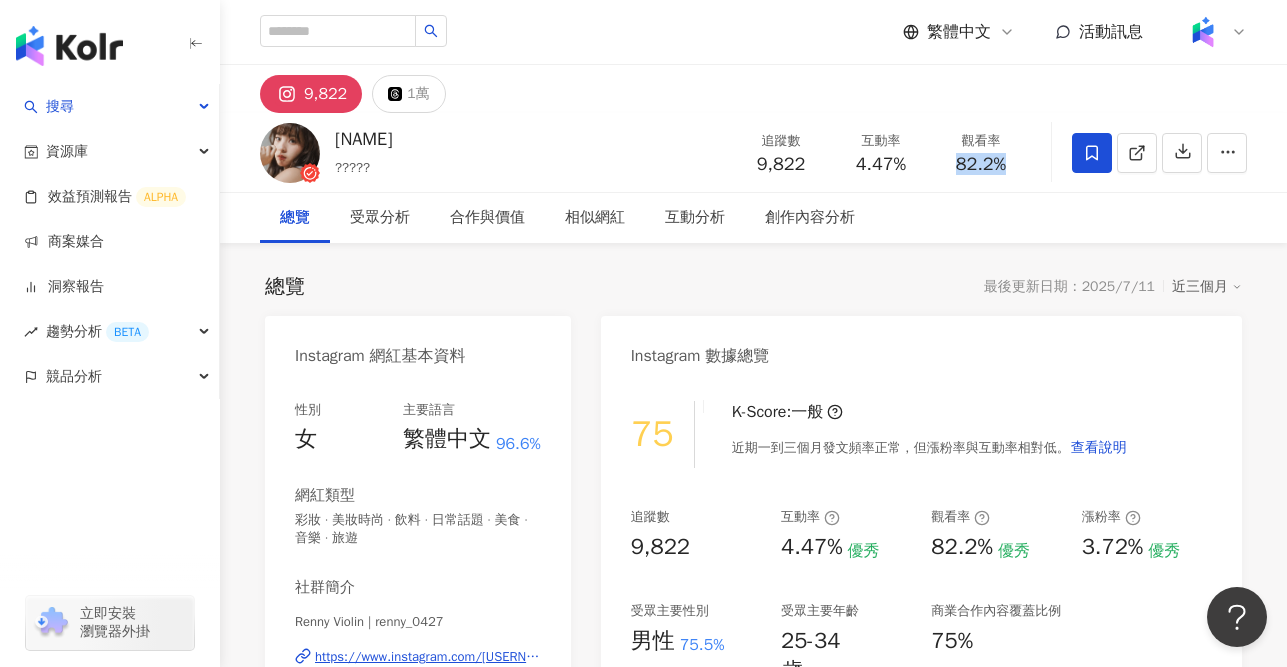 copy on "82.2%" 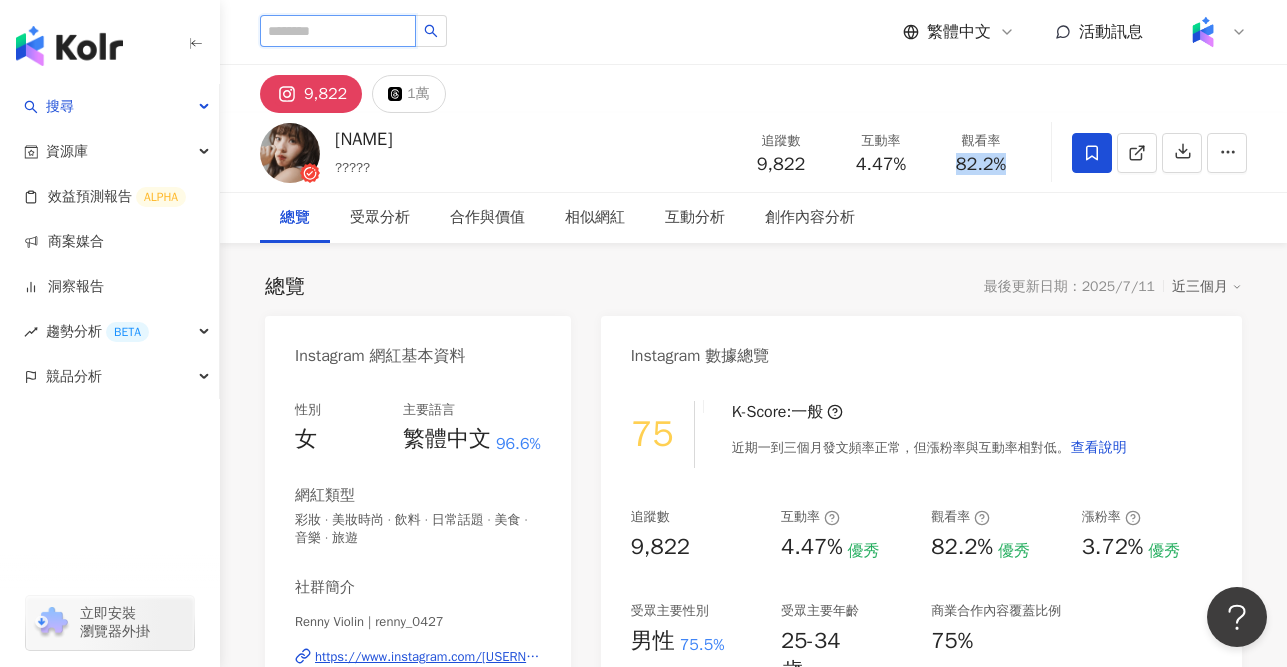click at bounding box center (338, 31) 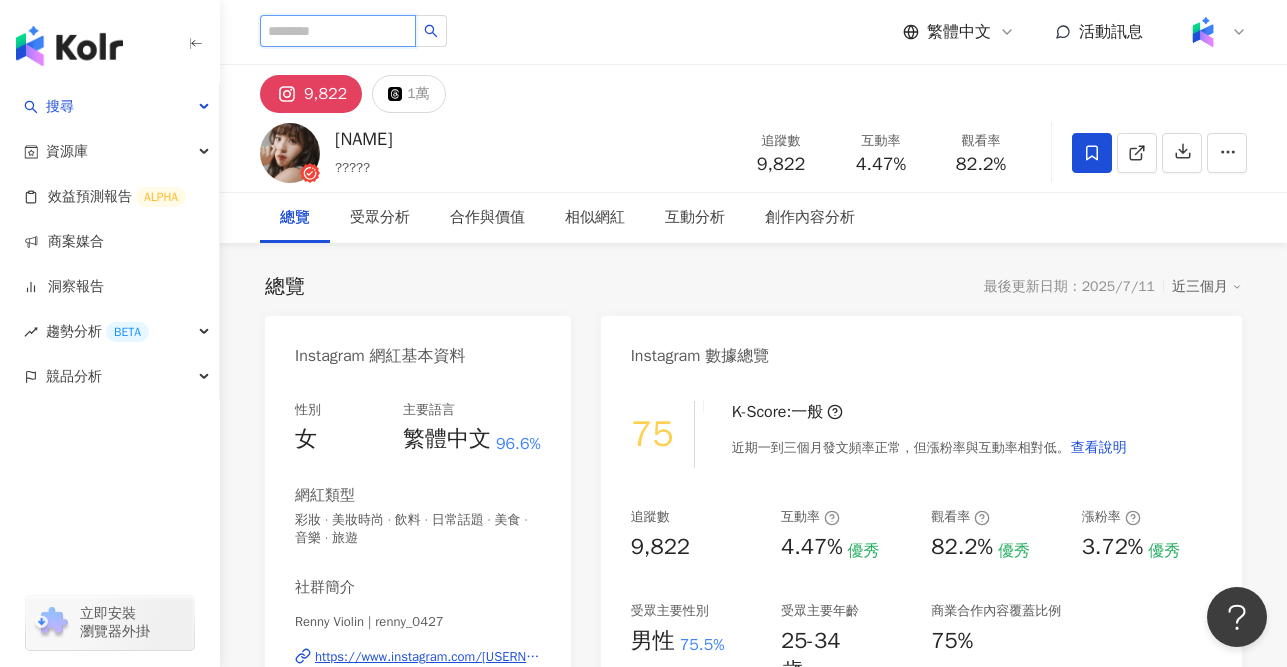 paste on "*******" 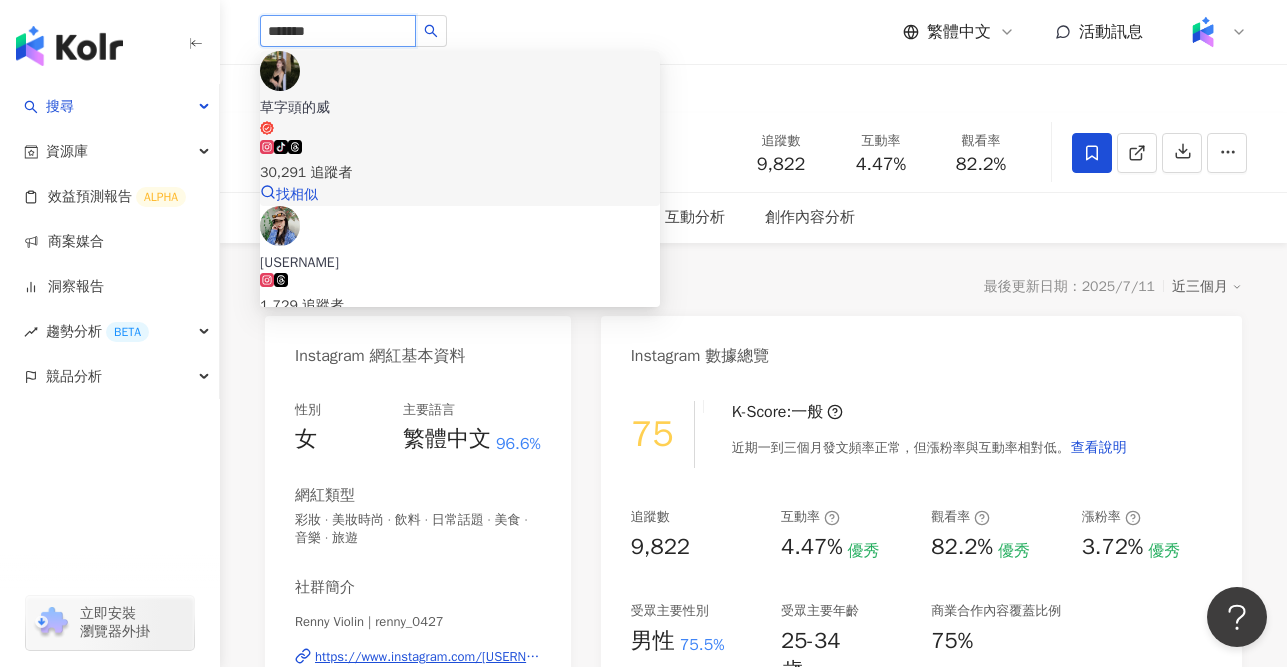 click on "草字頭的威 tiktok-icon 30,291   追蹤者" at bounding box center [460, 141] 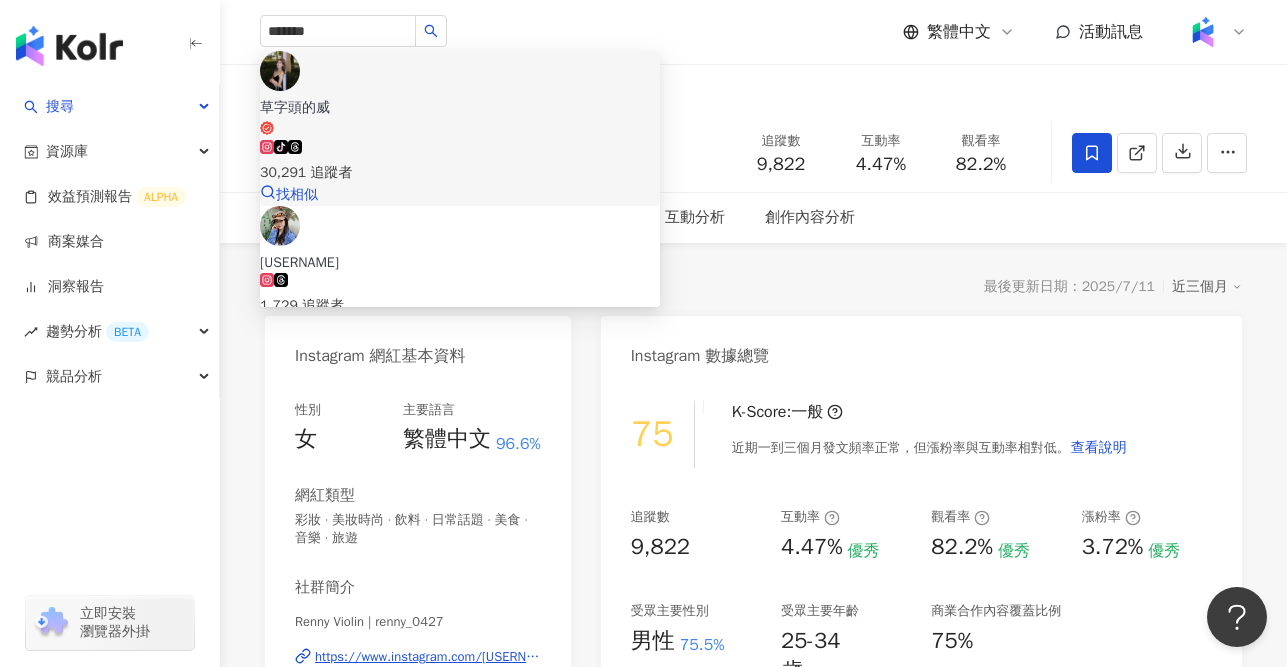 type 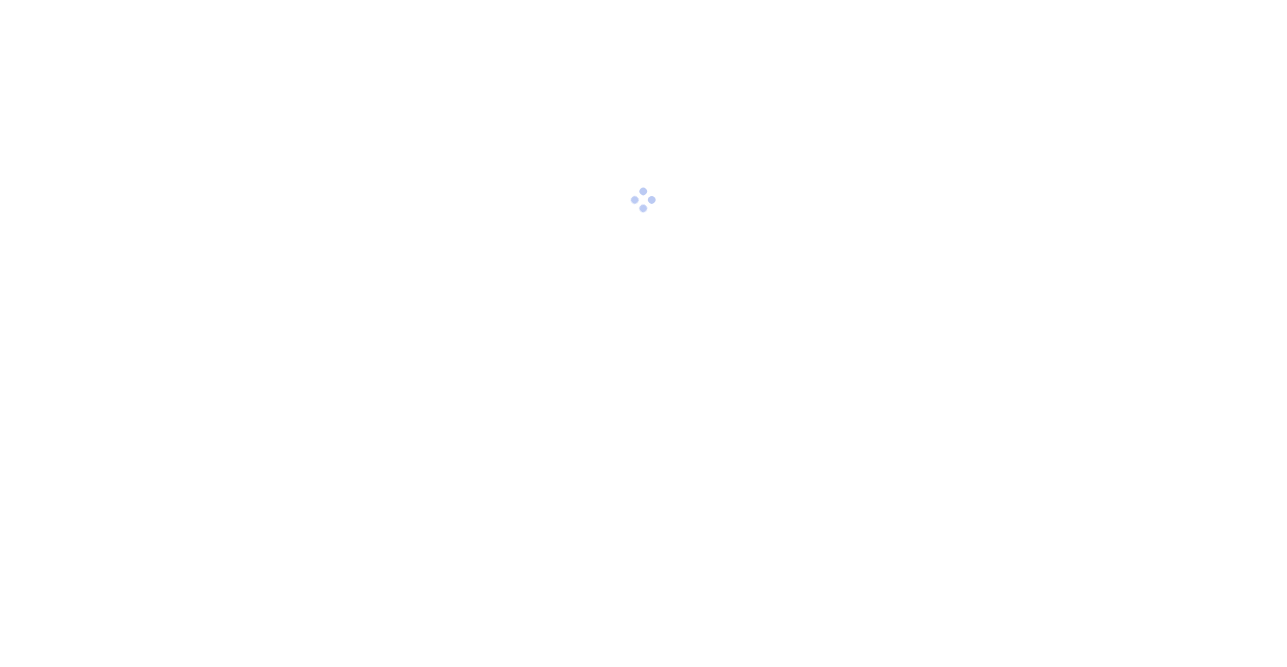 scroll, scrollTop: 0, scrollLeft: 0, axis: both 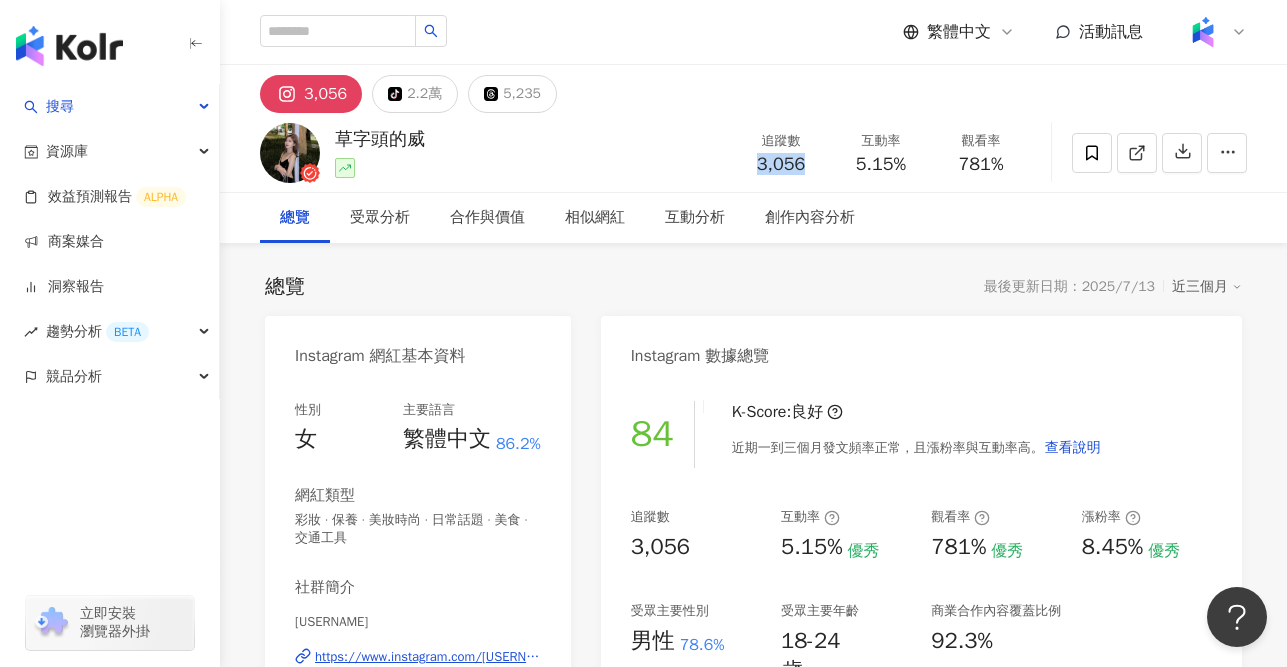 copy on "3,056" 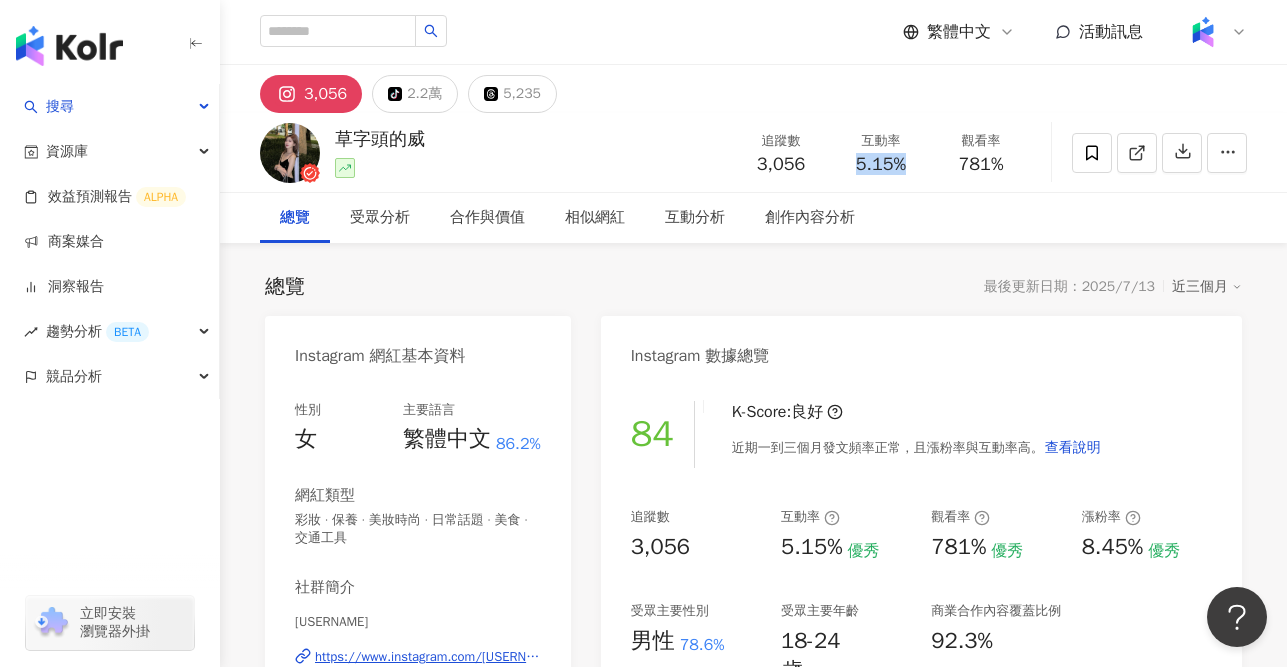 copy on "5.15%" 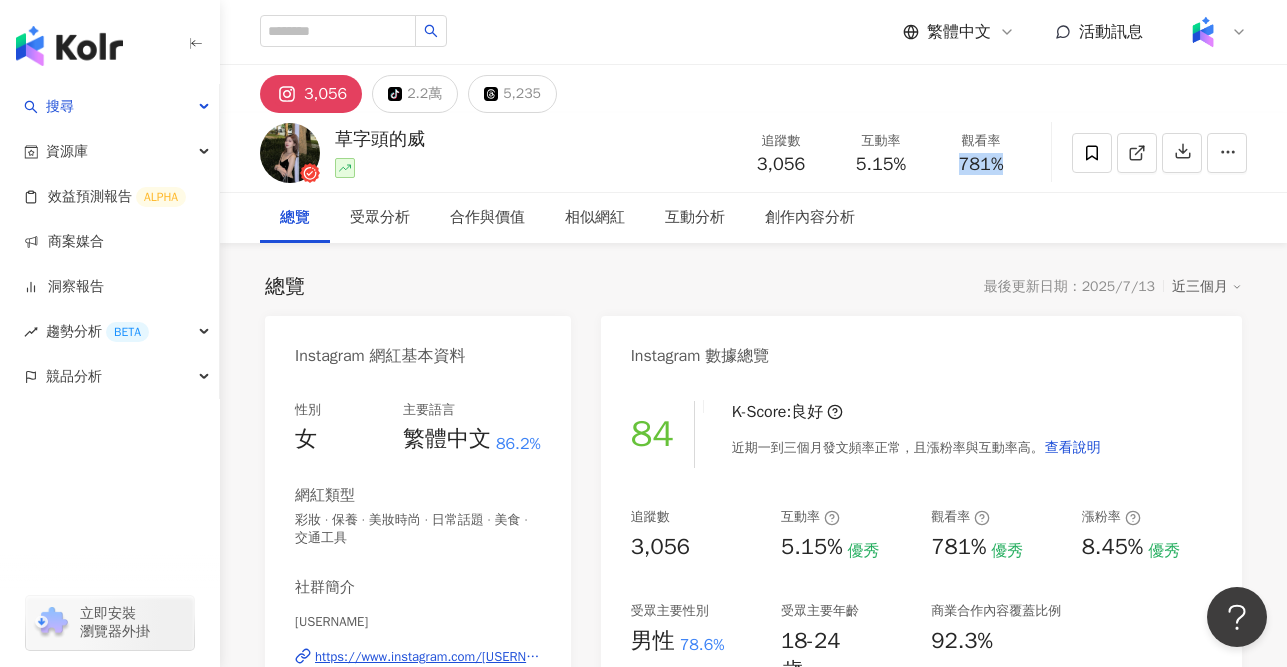 copy on "781%" 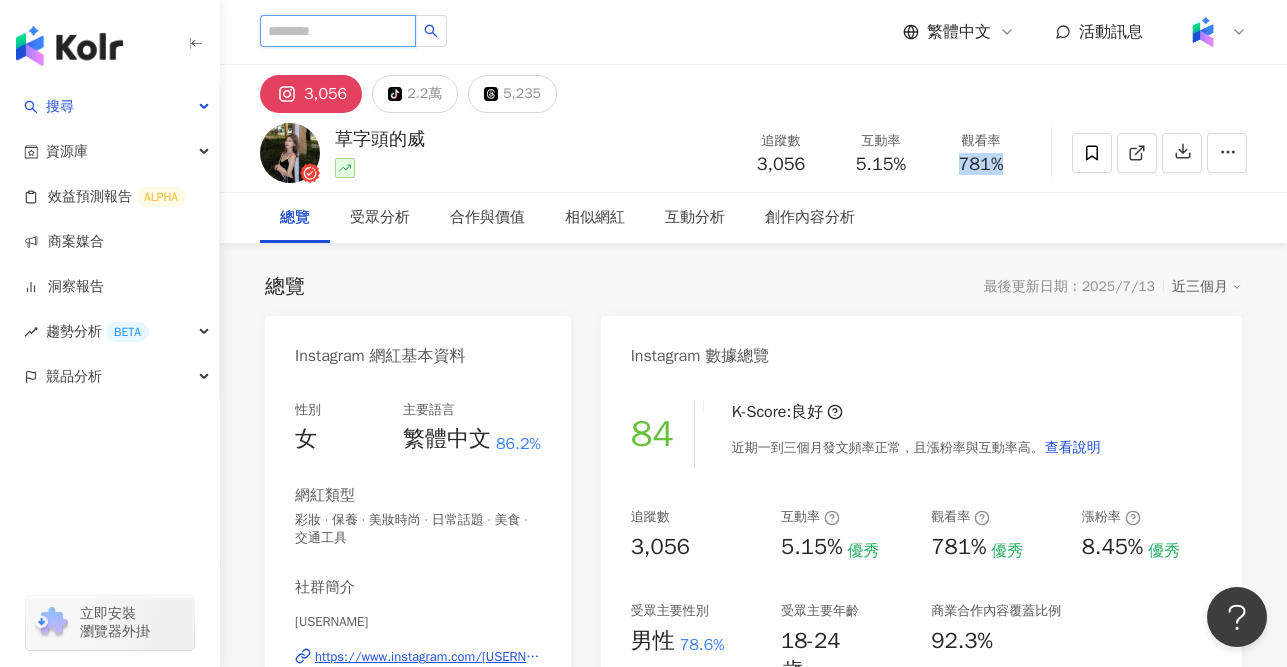 click at bounding box center [338, 31] 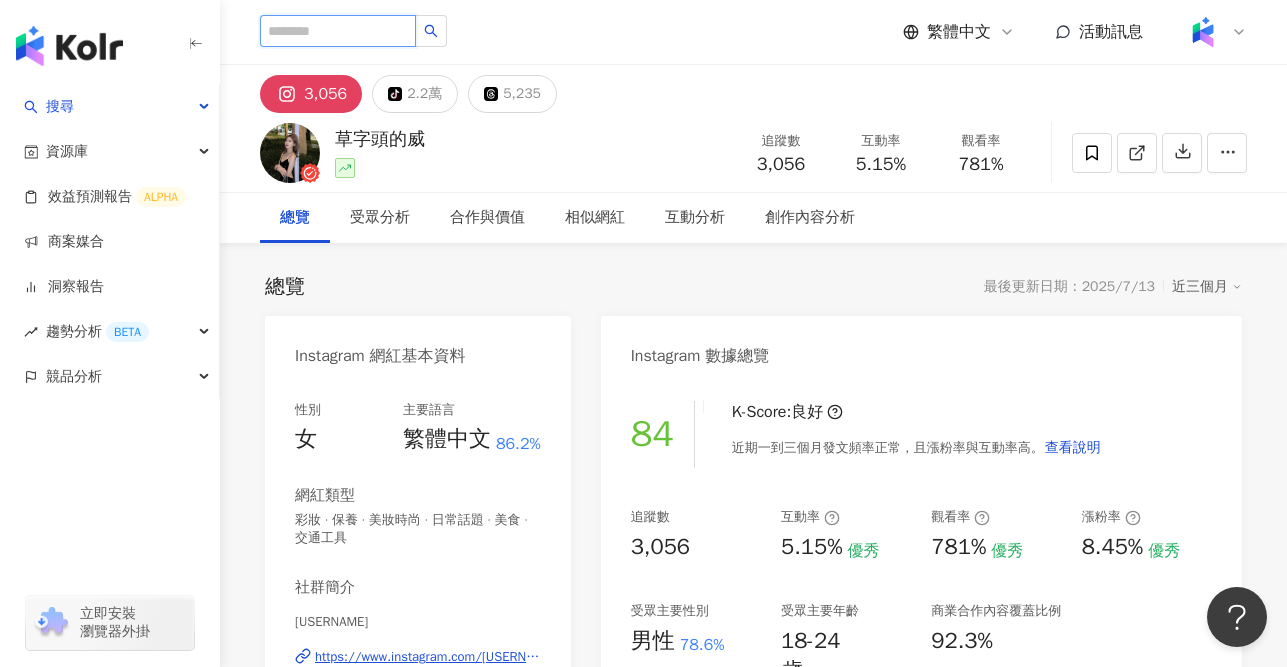 paste on "*********" 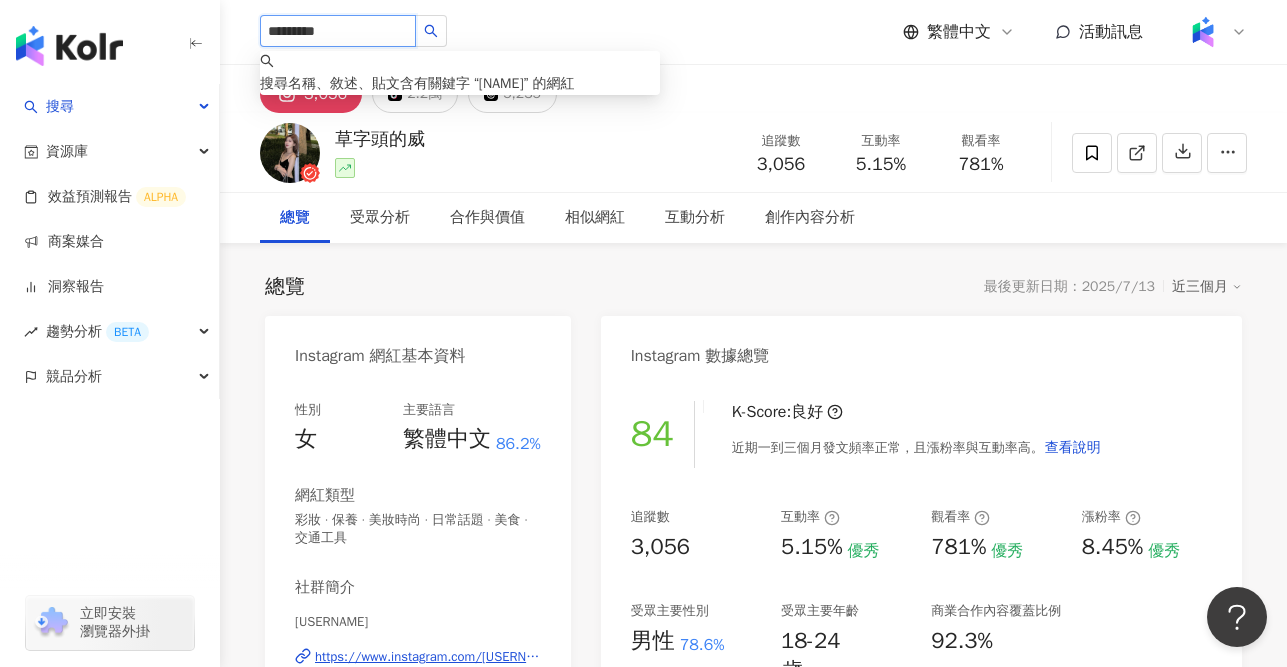 click on "*********" at bounding box center [338, 31] 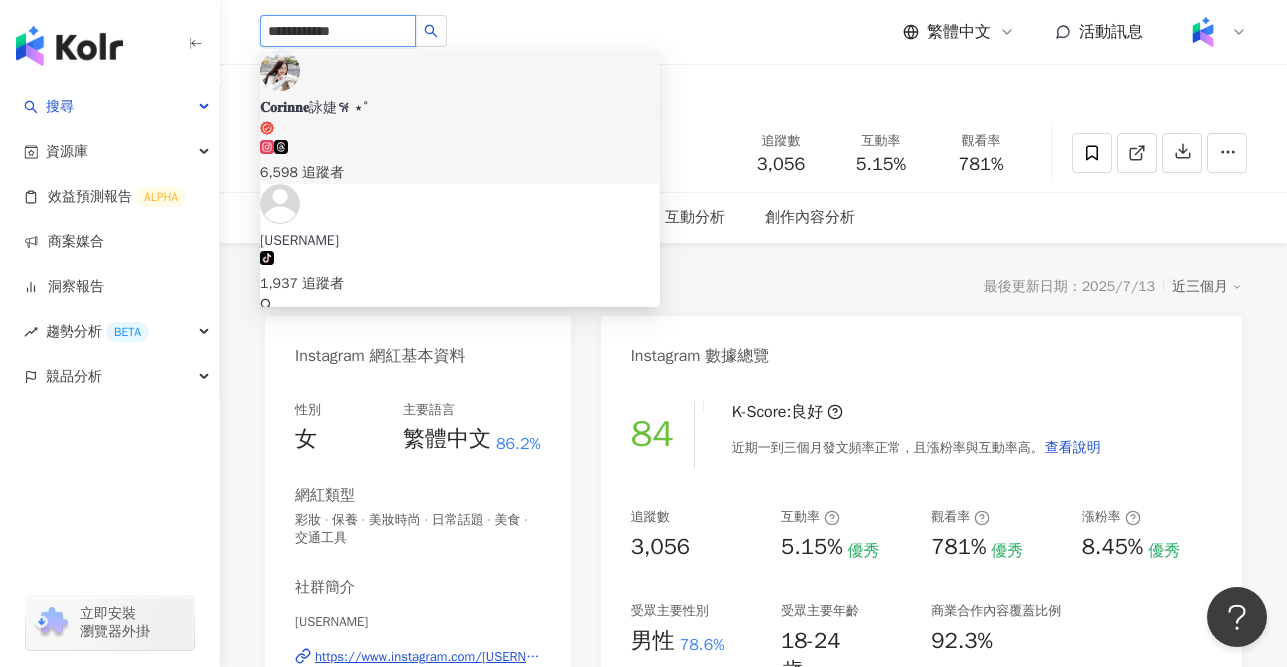 click on "𝐂𝐨𝐫𝐢𝐧𝐧𝐞詠婕𐙚 ⋆˚ 6,598   追蹤者" at bounding box center [460, 141] 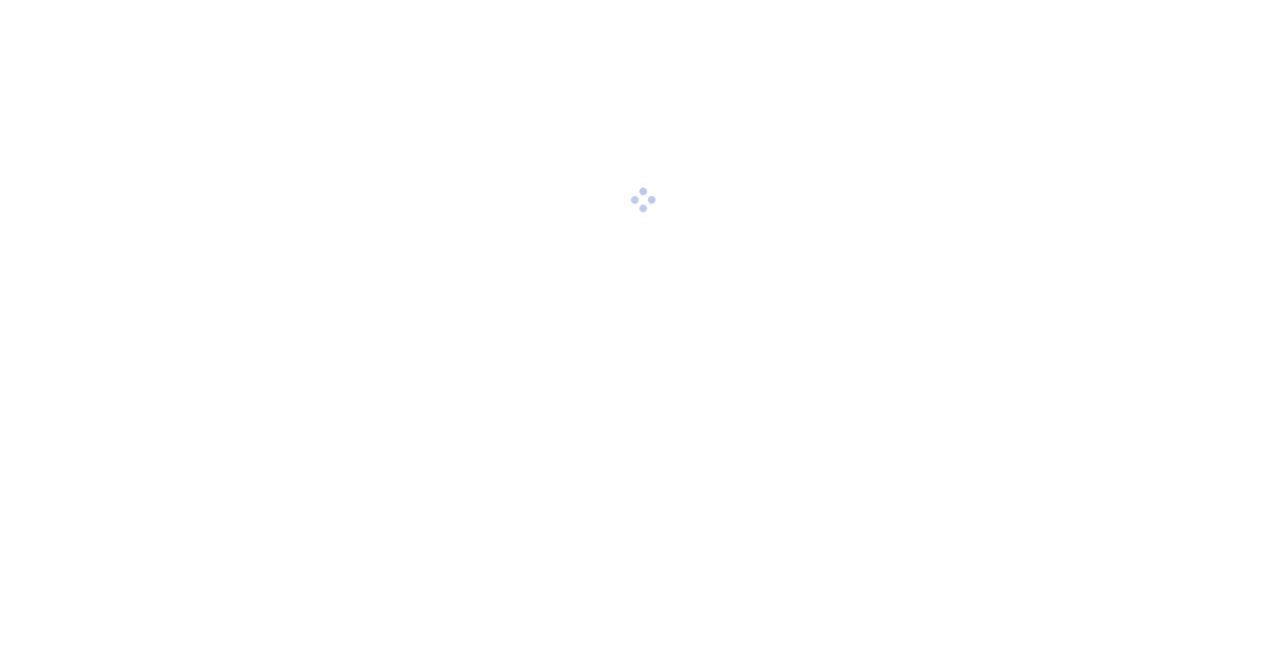 scroll, scrollTop: 0, scrollLeft: 0, axis: both 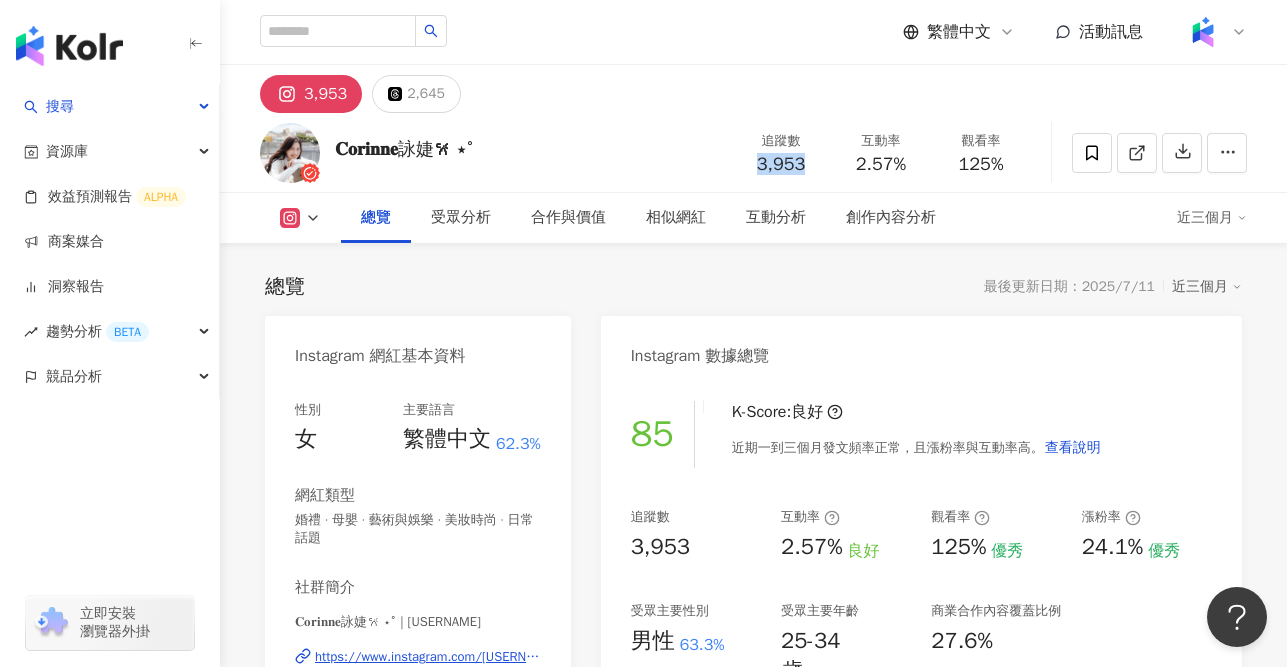 drag, startPoint x: 747, startPoint y: 168, endPoint x: 779, endPoint y: 145, distance: 39.40812 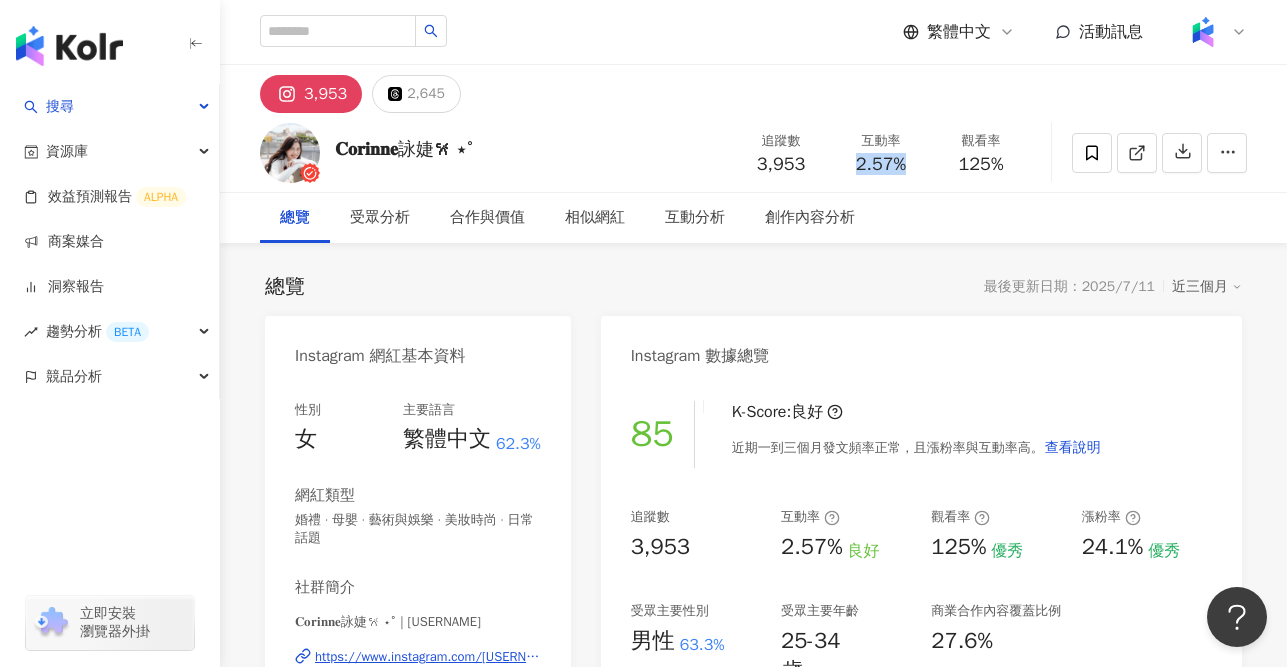 copy on "2.57%" 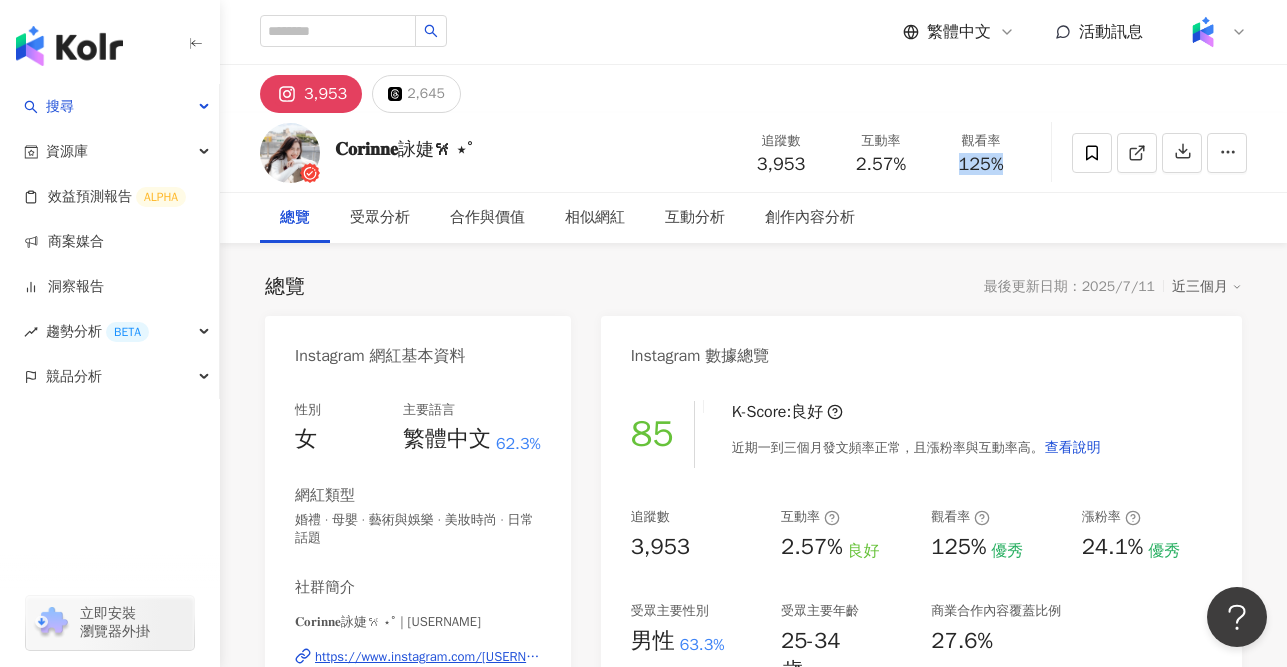 copy on "125%" 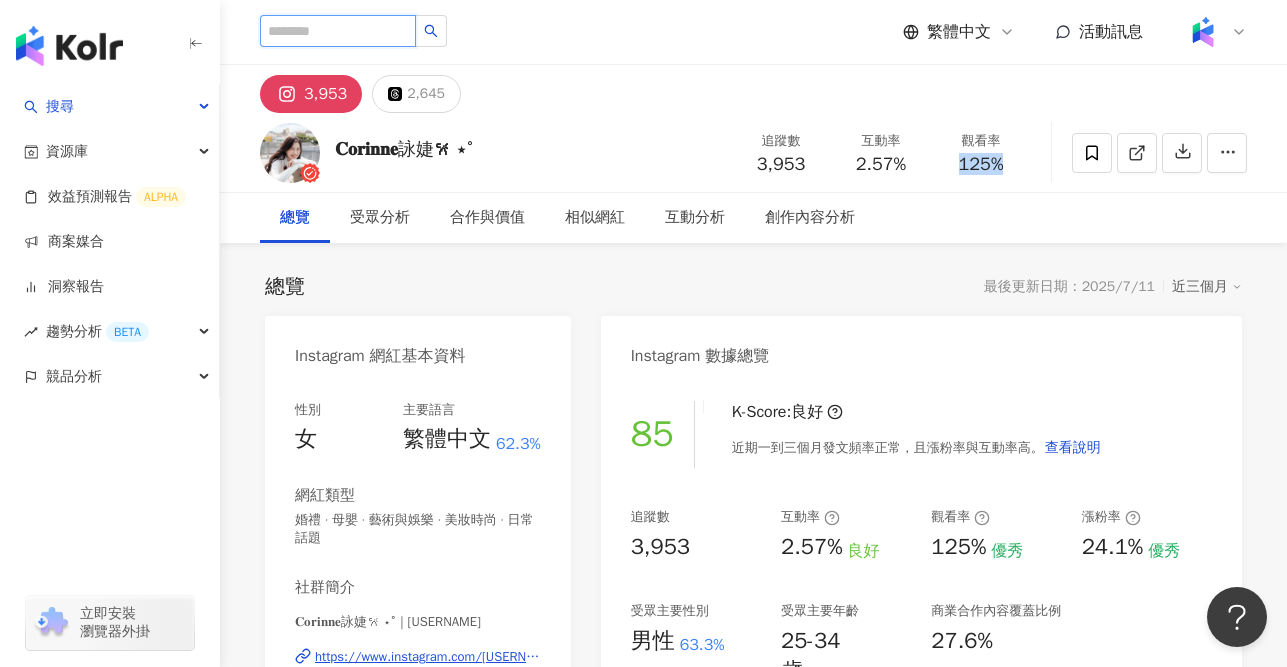 click at bounding box center (338, 31) 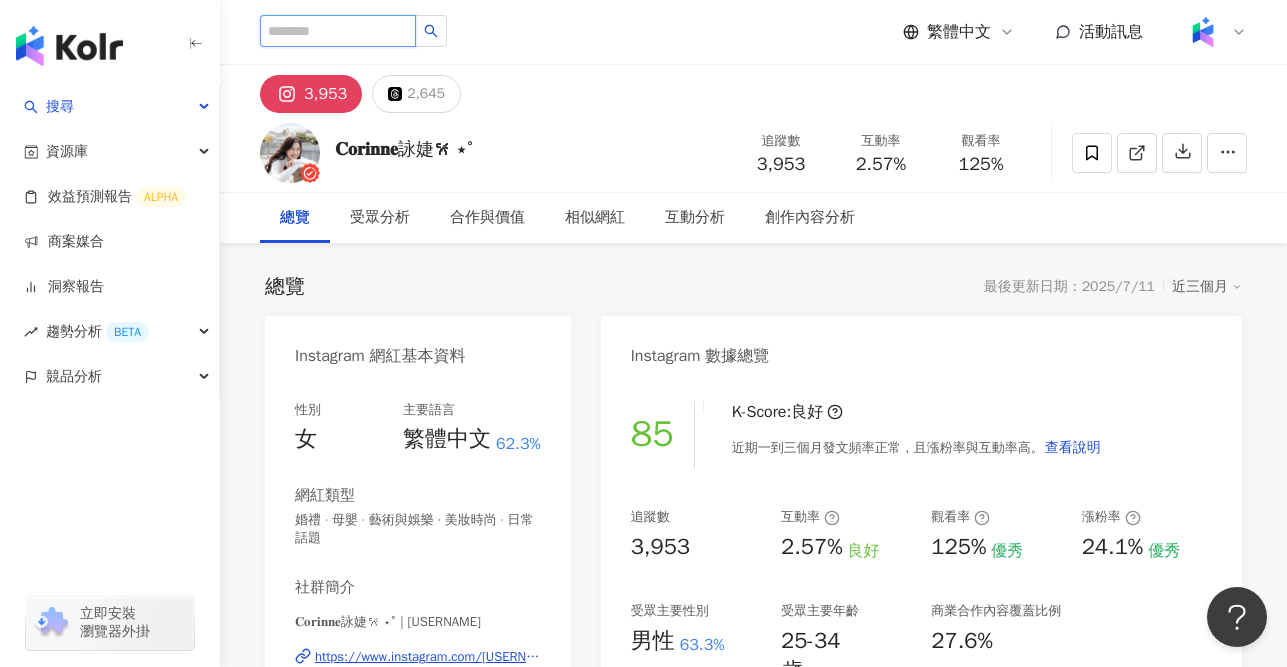 paste on "*******" 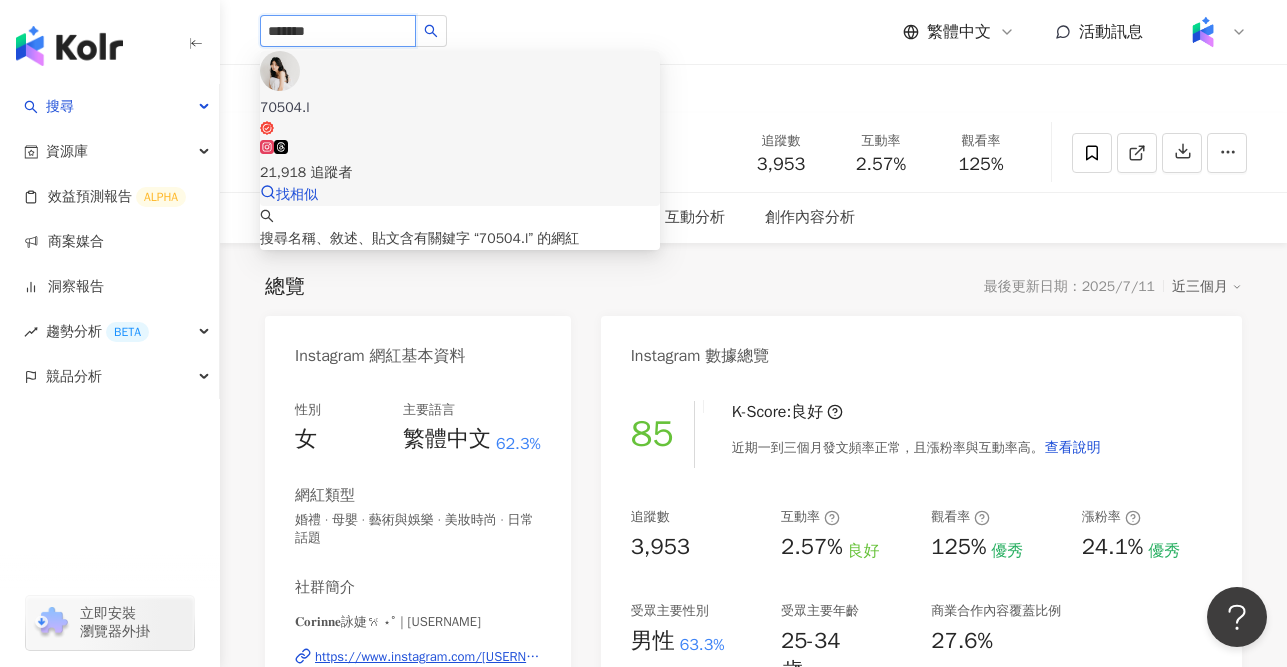 click on "70504.l 21,918   追蹤者" at bounding box center (460, 141) 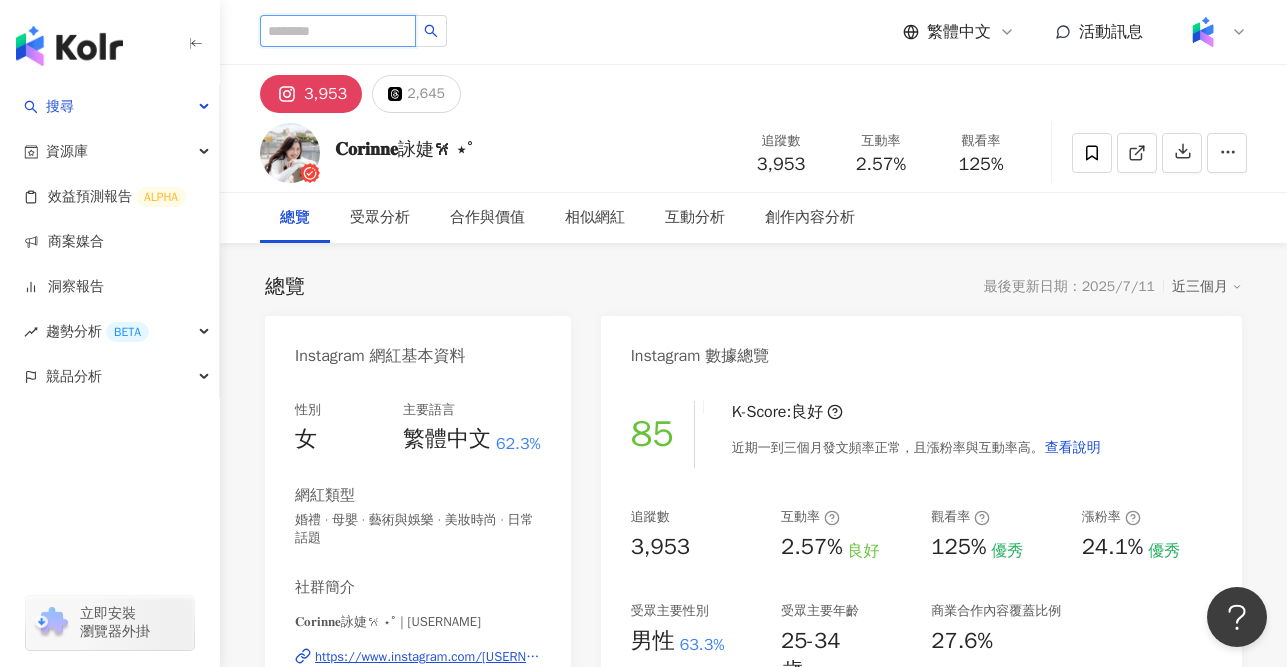 click at bounding box center [338, 31] 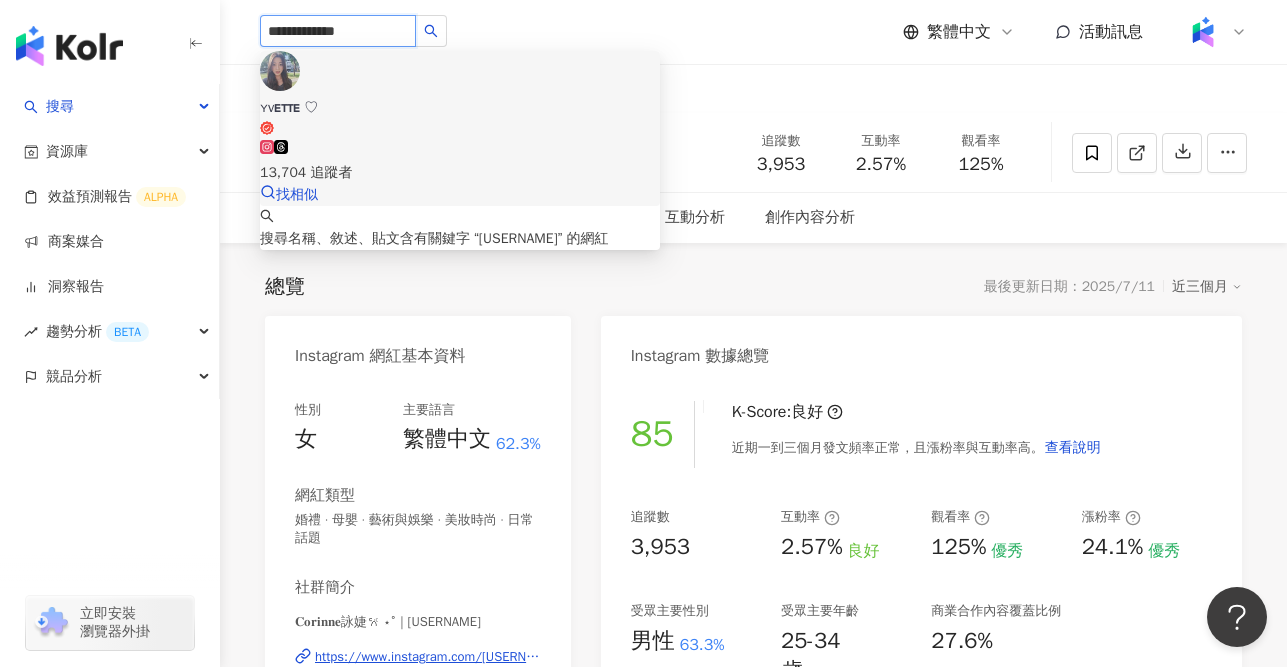 click on "13,704   追蹤者" at bounding box center (460, 162) 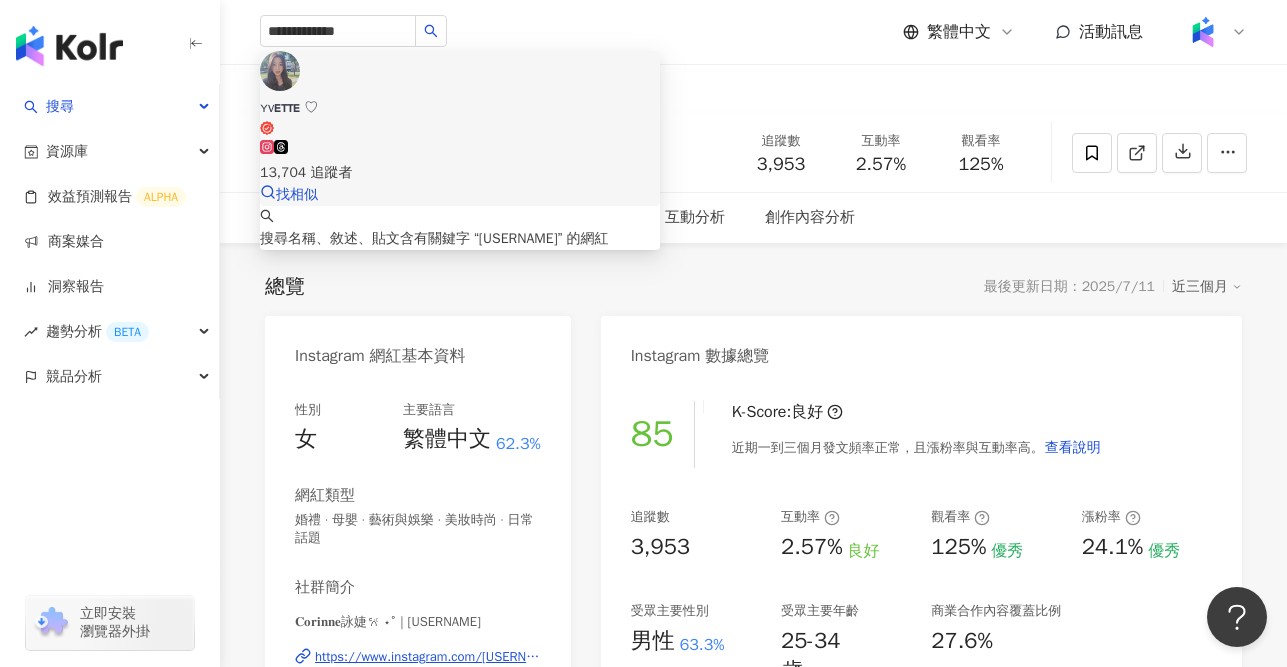 type 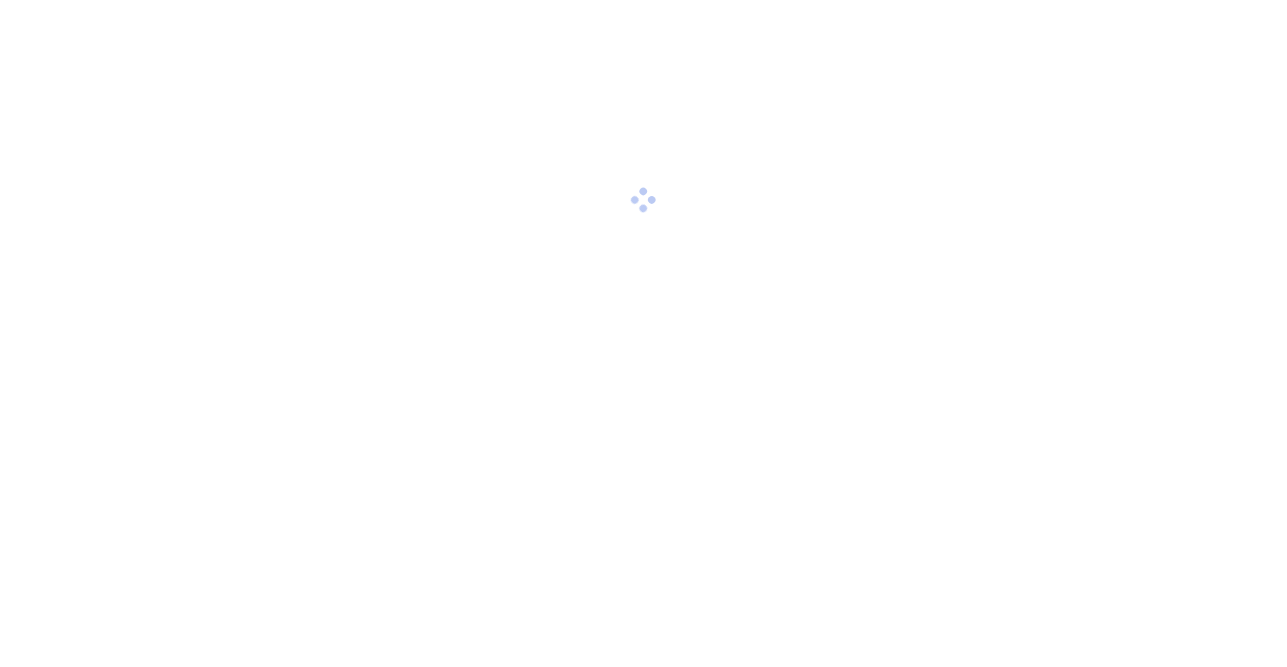 scroll, scrollTop: 0, scrollLeft: 0, axis: both 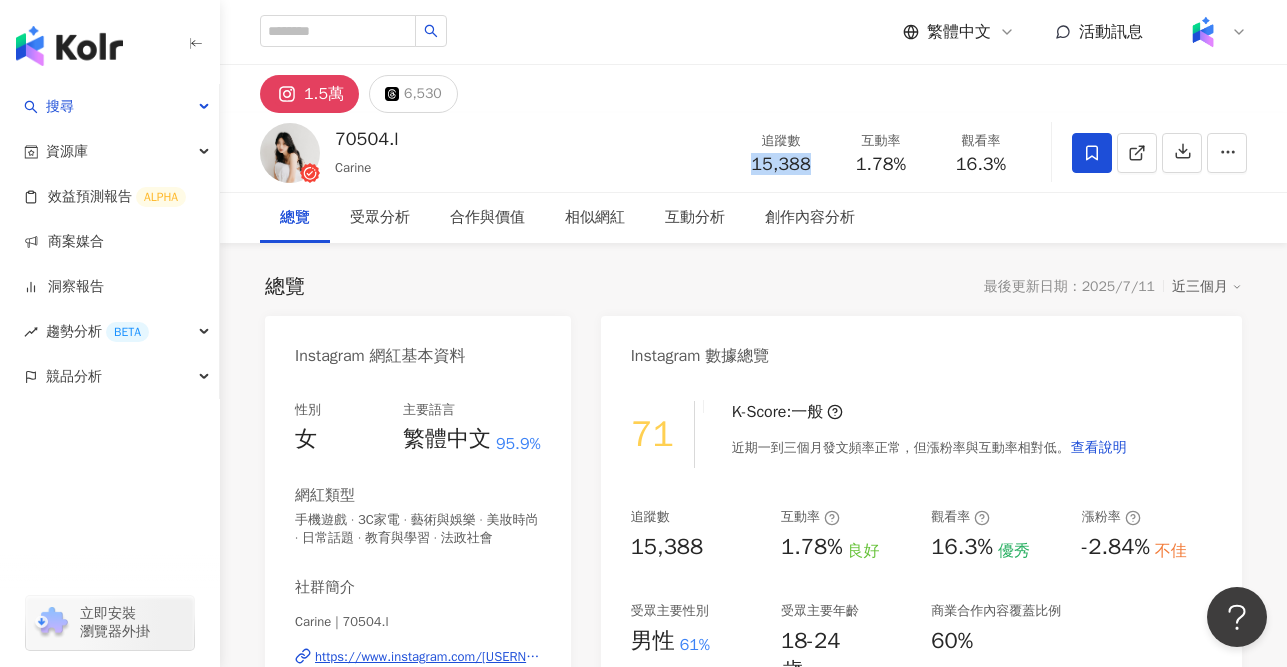 drag, startPoint x: 758, startPoint y: 160, endPoint x: 811, endPoint y: 169, distance: 53.75872 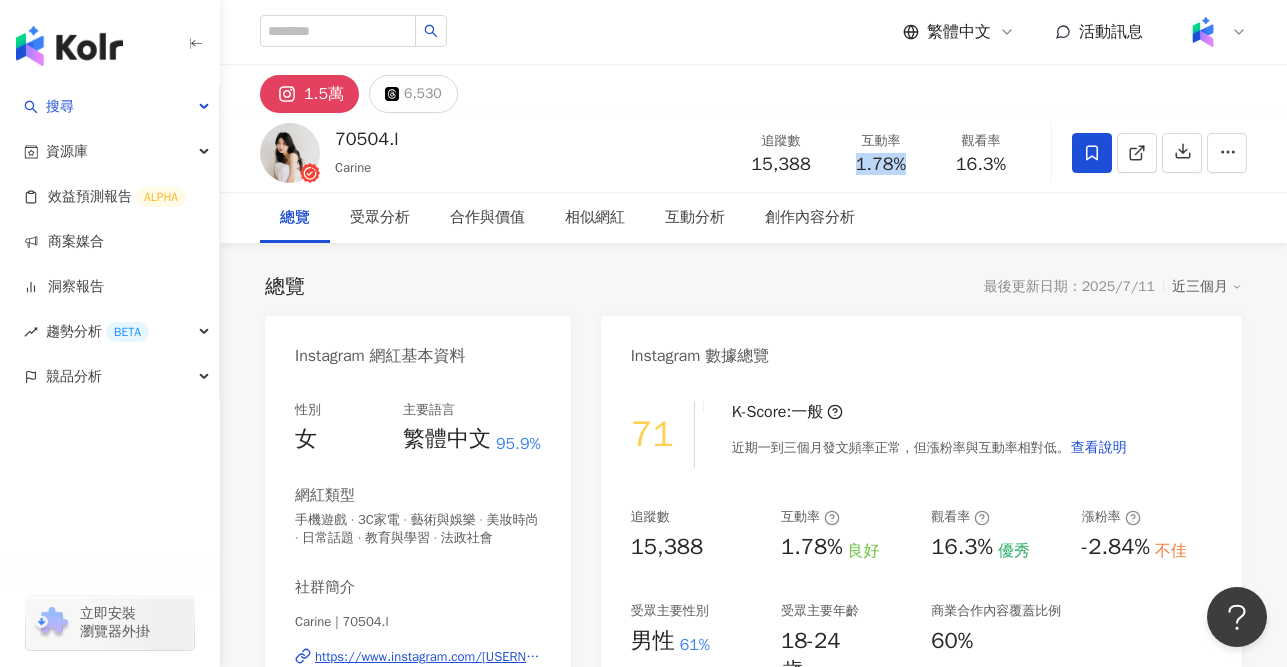 copy on "1.78%" 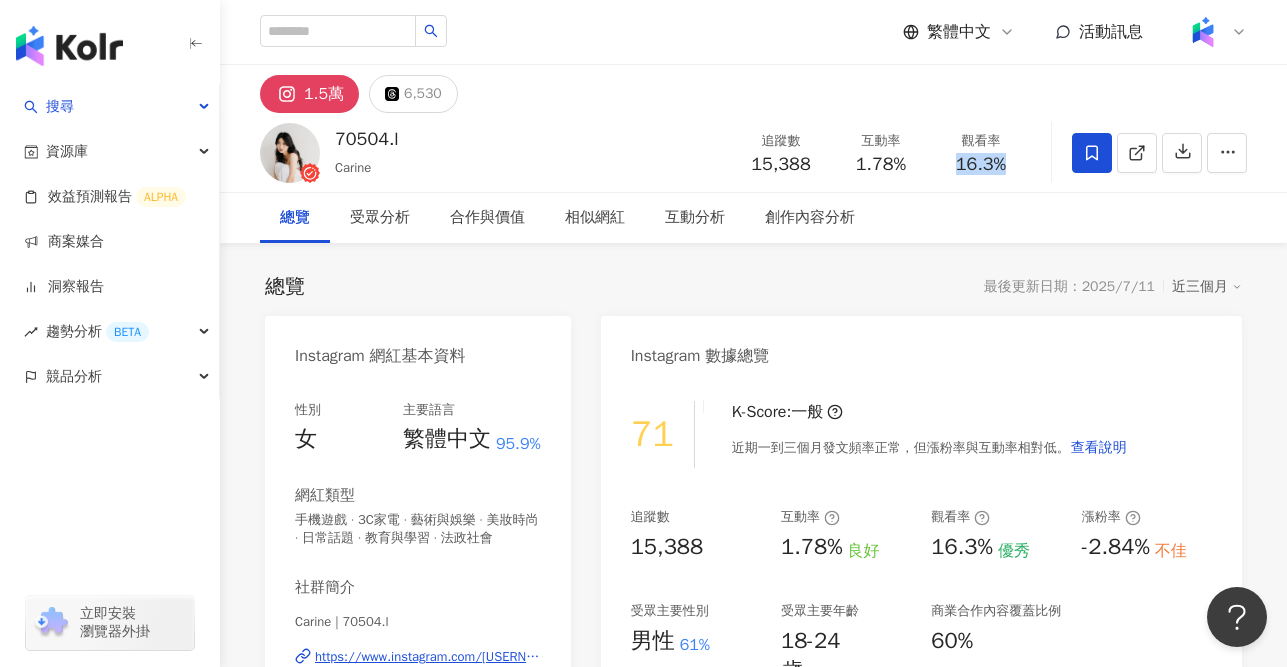 copy on "16.3%" 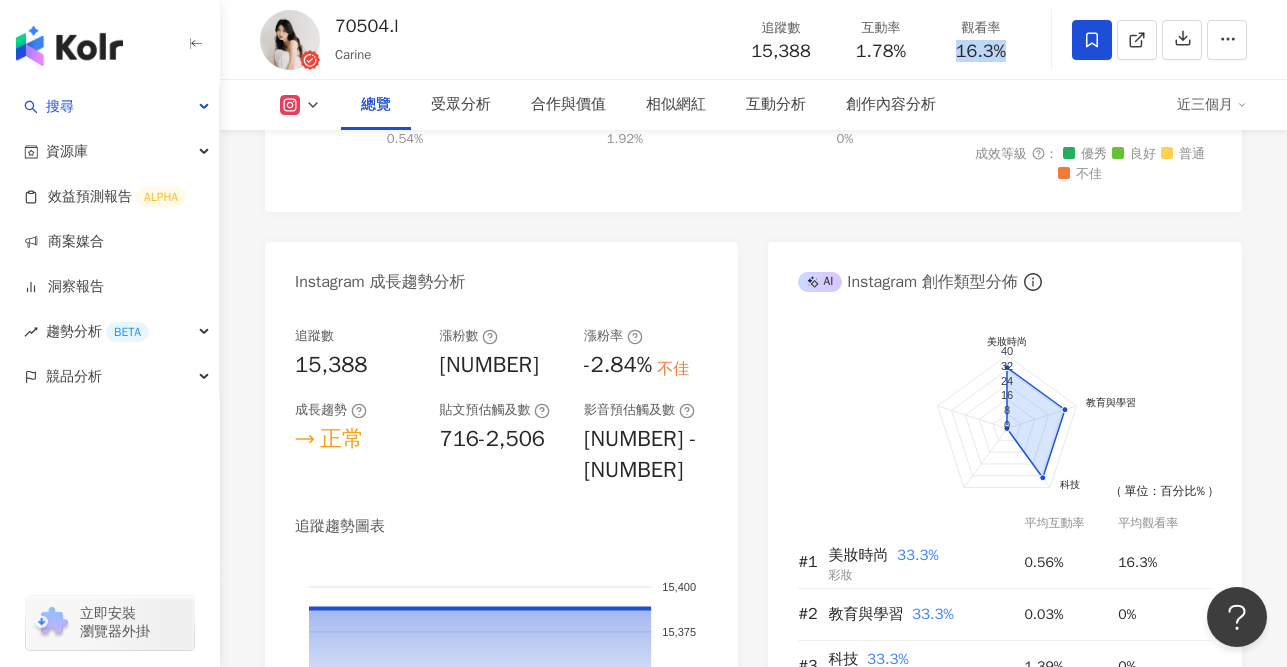 scroll, scrollTop: 0, scrollLeft: 0, axis: both 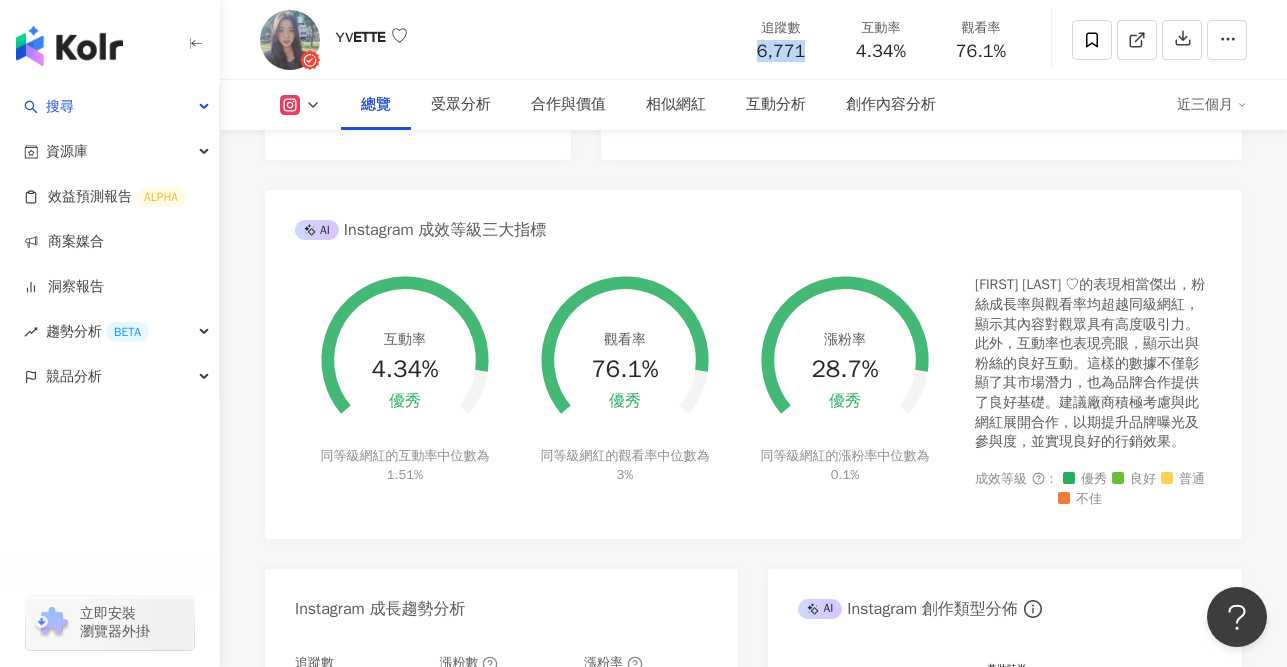 copy on "6,771" 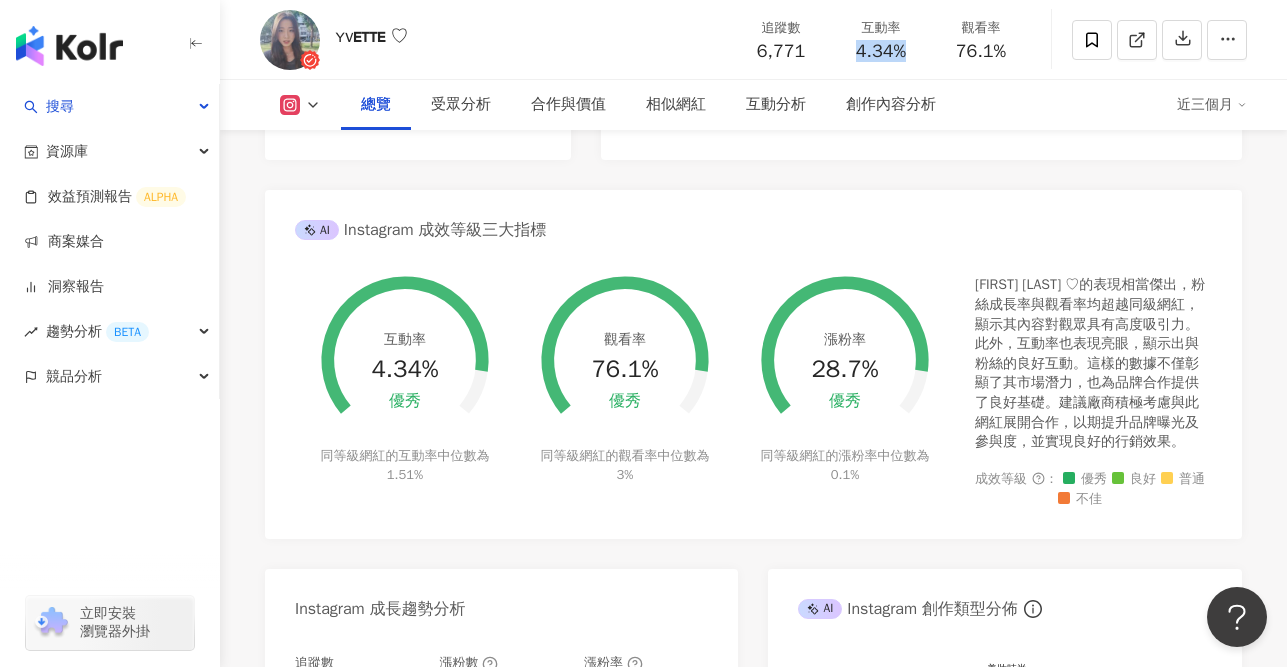 copy on "4.34%" 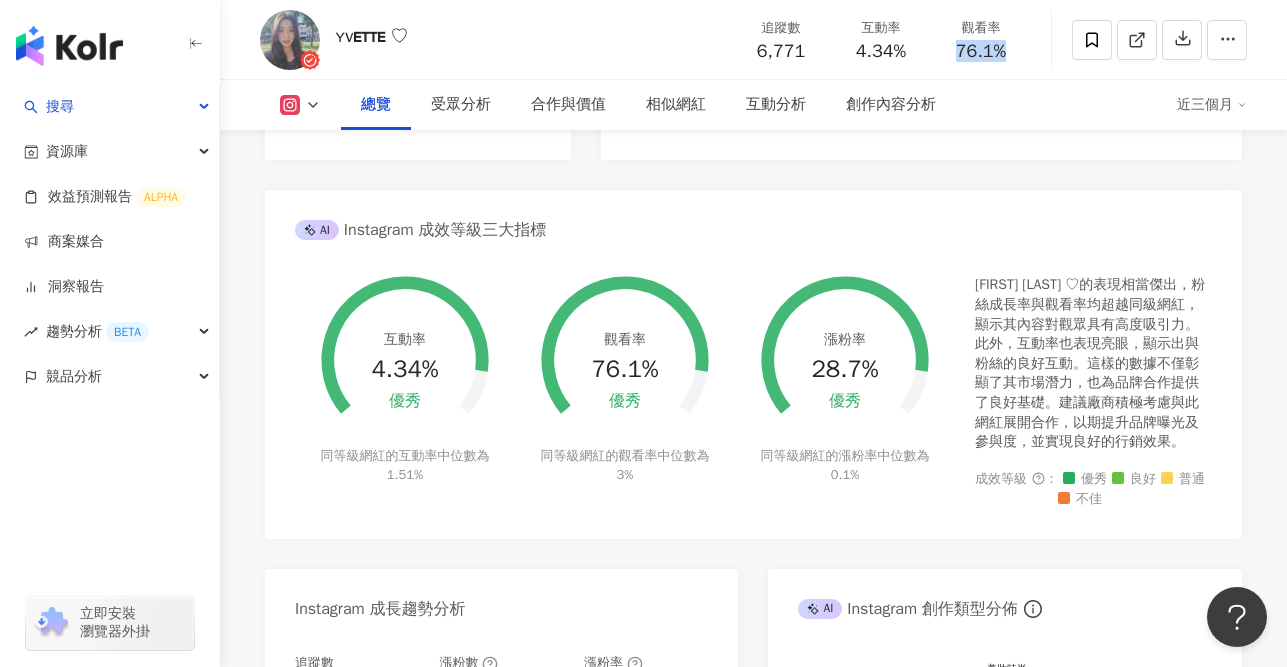 copy on "76.1%" 